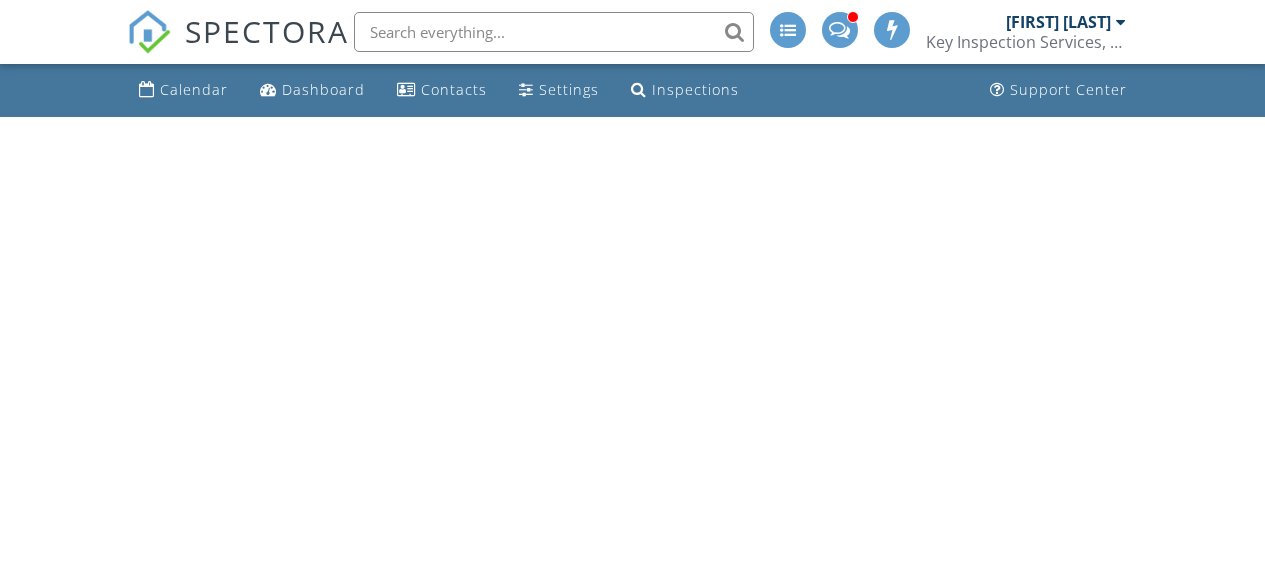 scroll, scrollTop: 0, scrollLeft: 0, axis: both 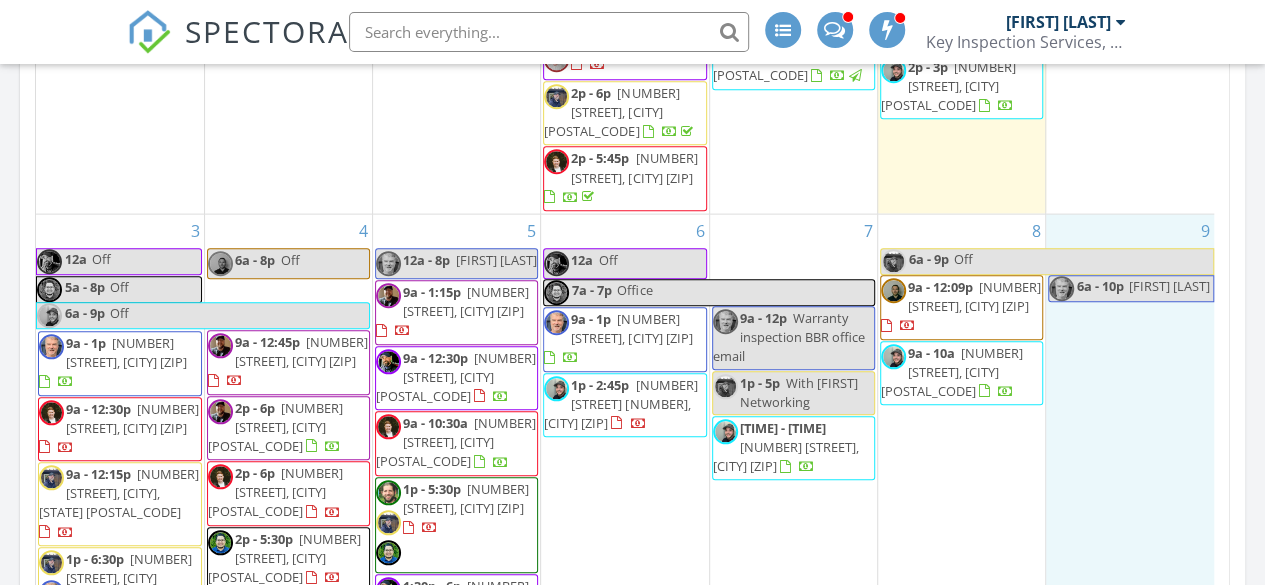 click on "9
6a - 10p
David Off" at bounding box center (1130, 448) 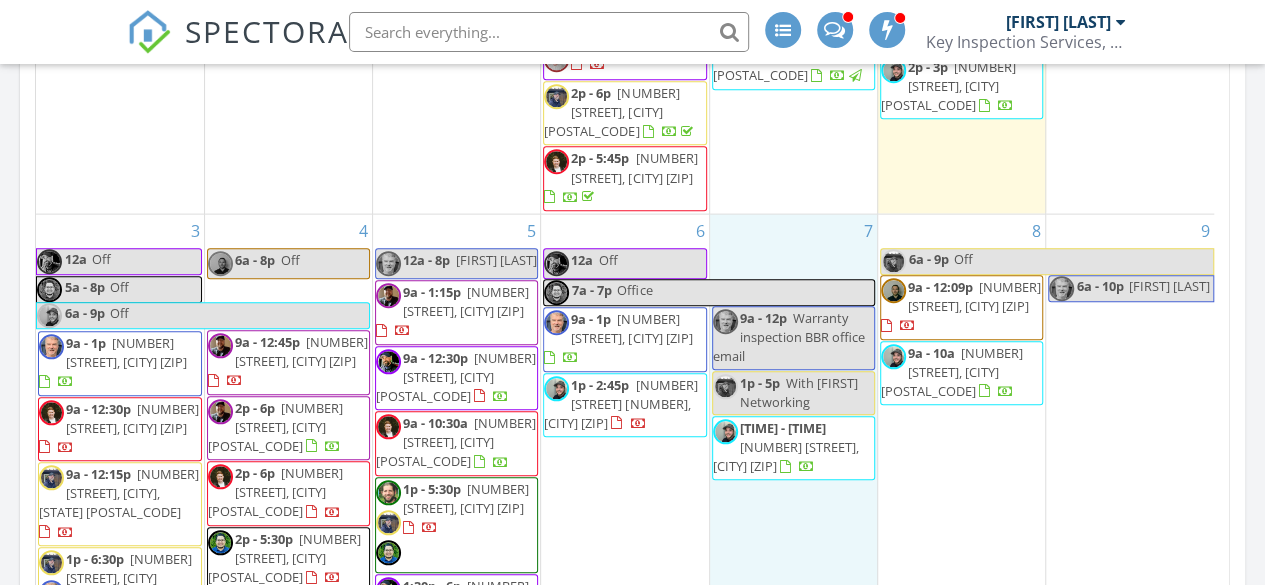 click on "7
9a - 12p
Warranty inspection BBR office email
1p - 5p
With Brandon Networking
1p - 4:09p
3718 NE 22nd Pl, Renton 98056" at bounding box center (793, 448) 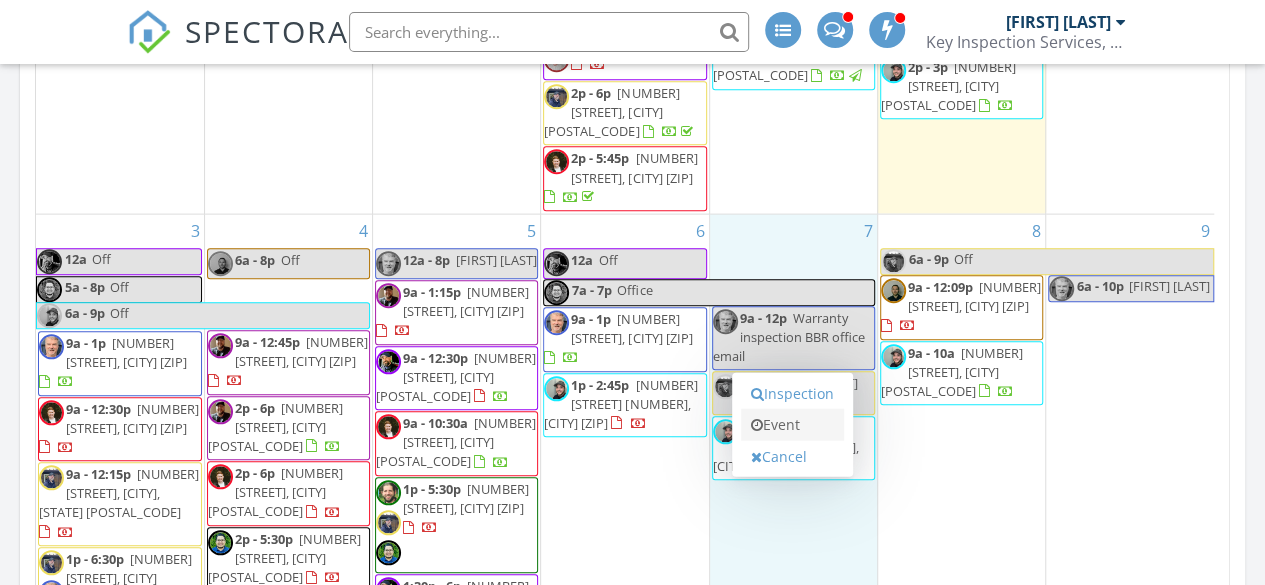 click on "Event" at bounding box center (792, 425) 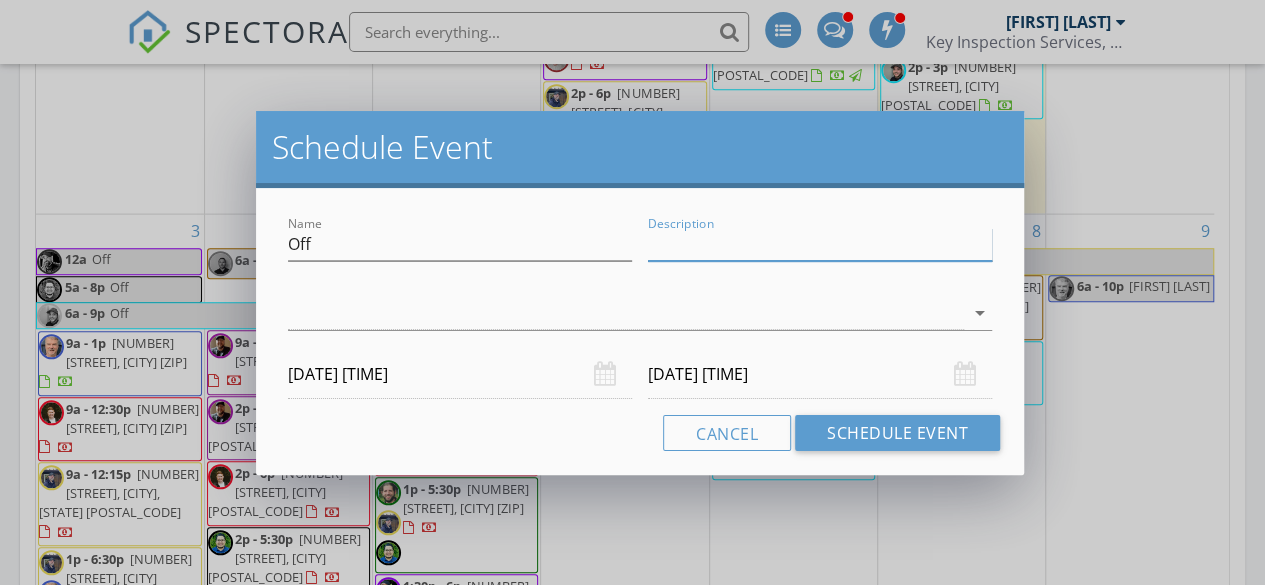 click on "Description" at bounding box center (820, 244) 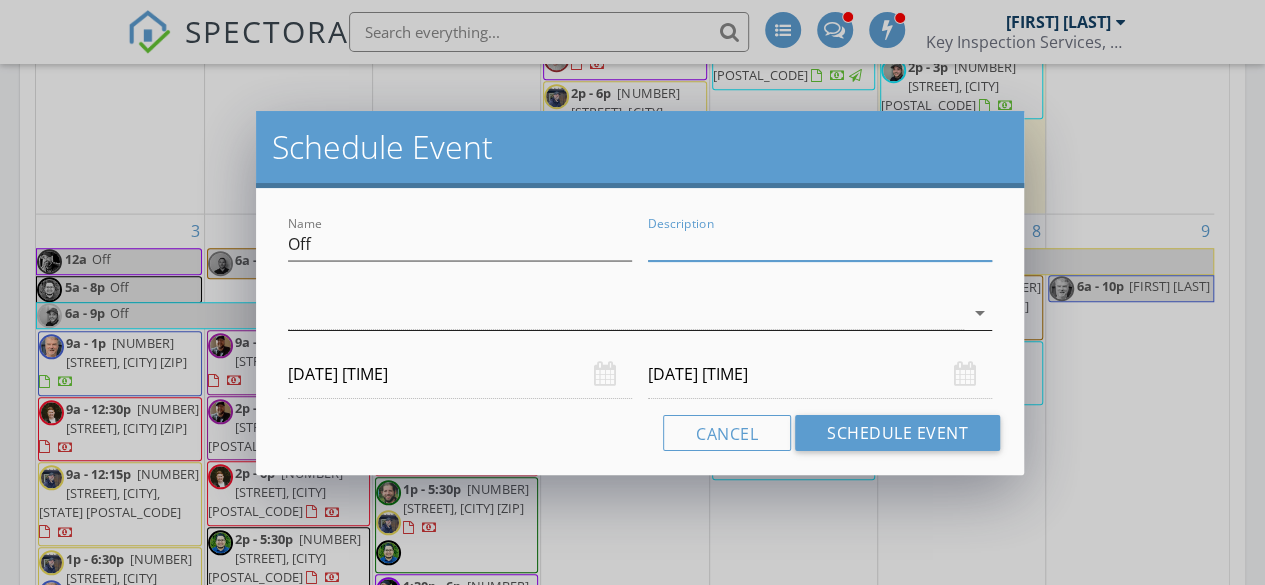 click at bounding box center [626, 313] 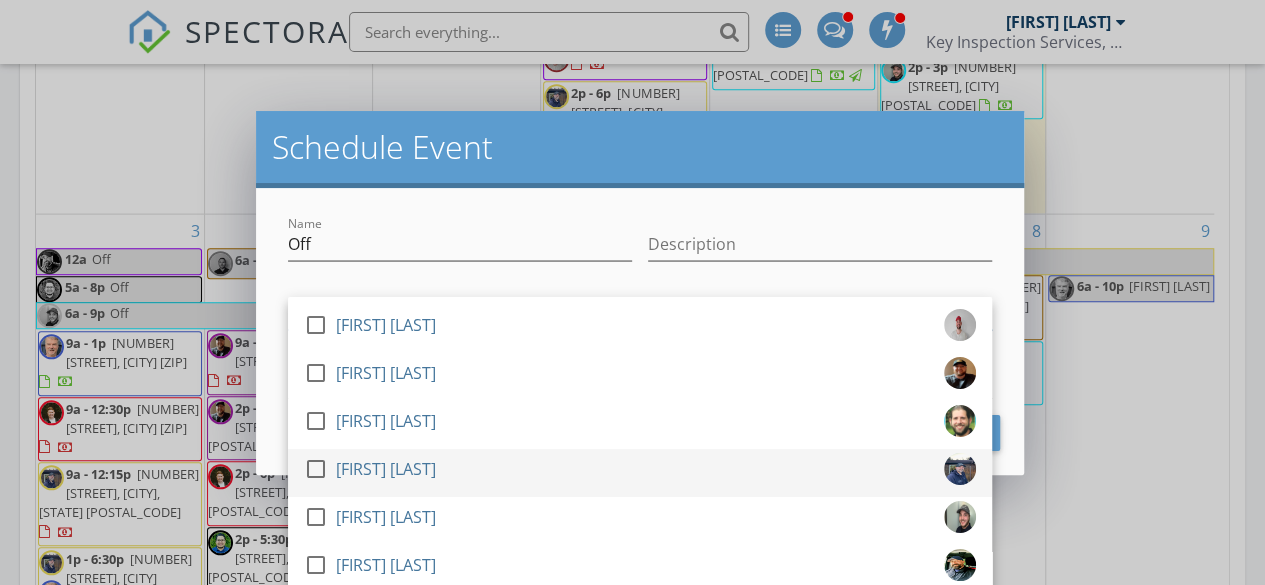scroll, scrollTop: 96, scrollLeft: 0, axis: vertical 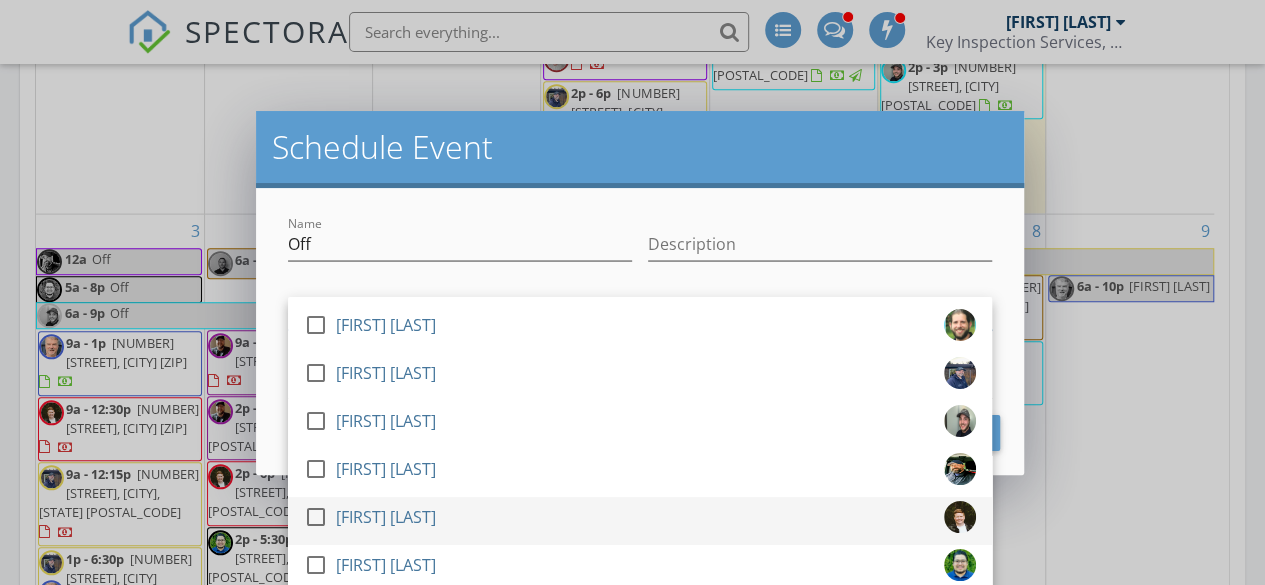 click on "check_box_outline_blank   Maribeth Hardwick" at bounding box center (640, 521) 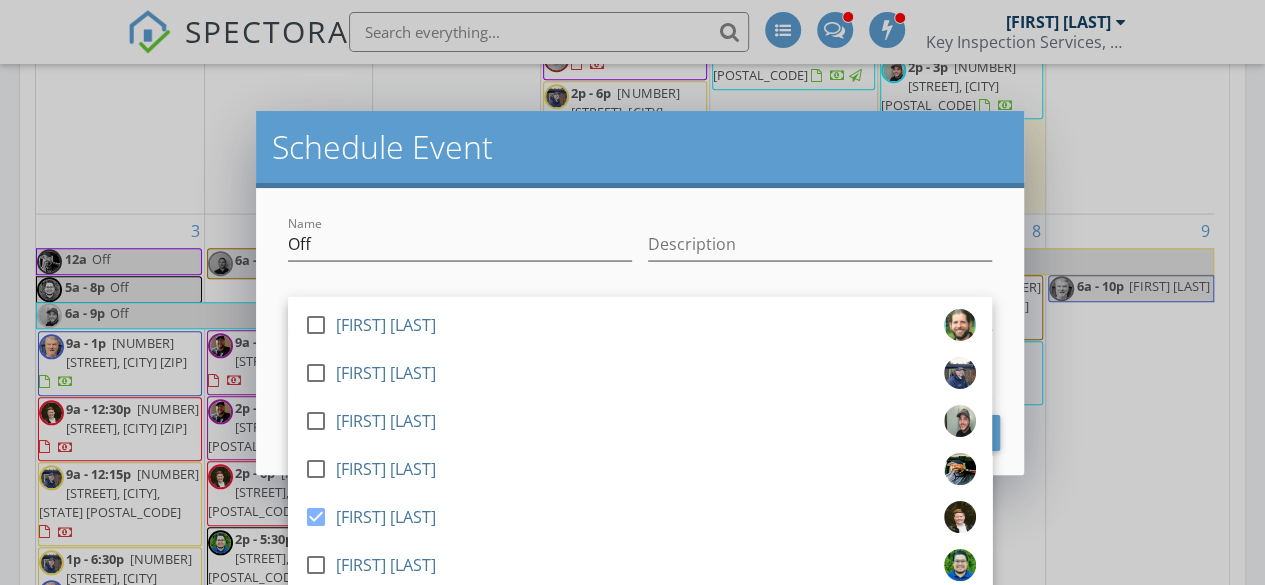 click at bounding box center [820, 275] 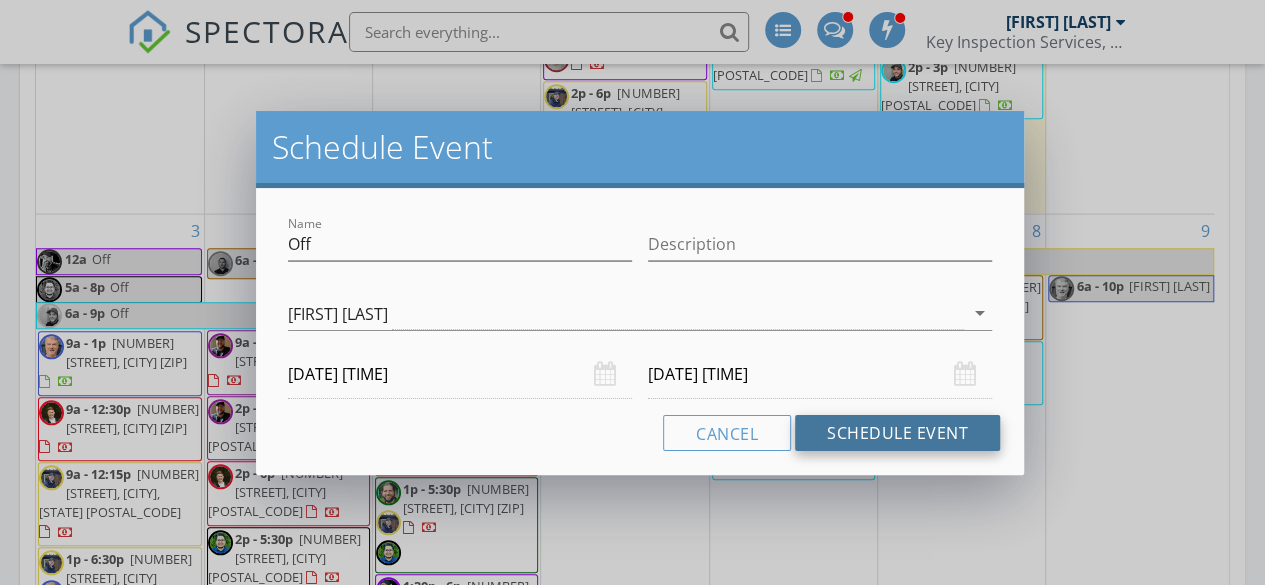 click on "Schedule Event" at bounding box center (897, 433) 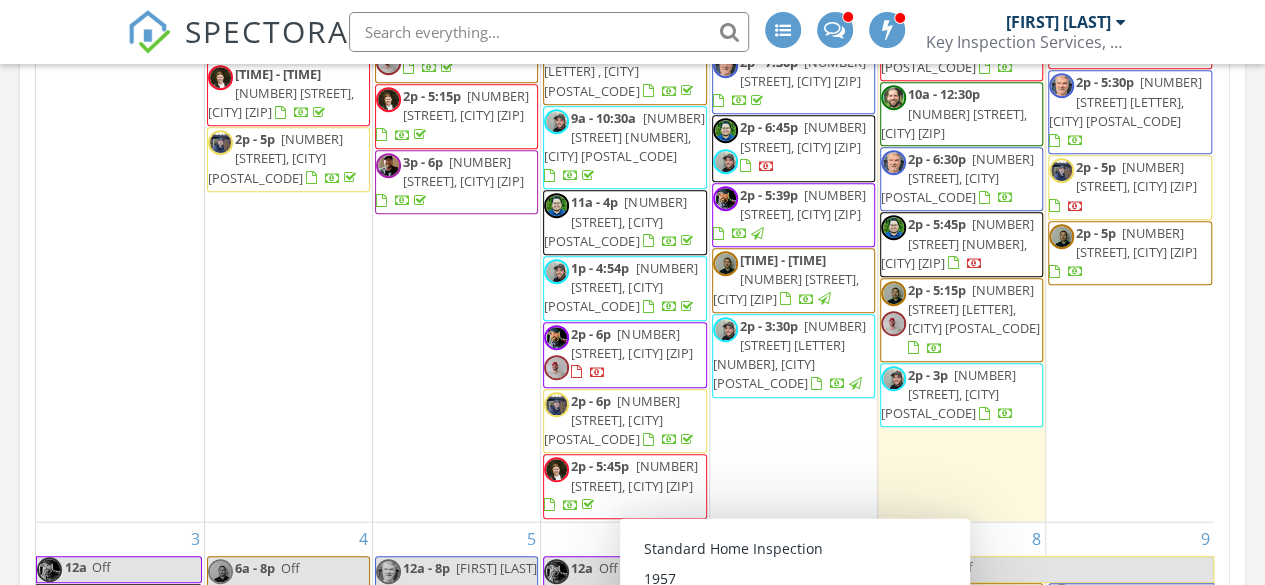scroll, scrollTop: 0, scrollLeft: 0, axis: both 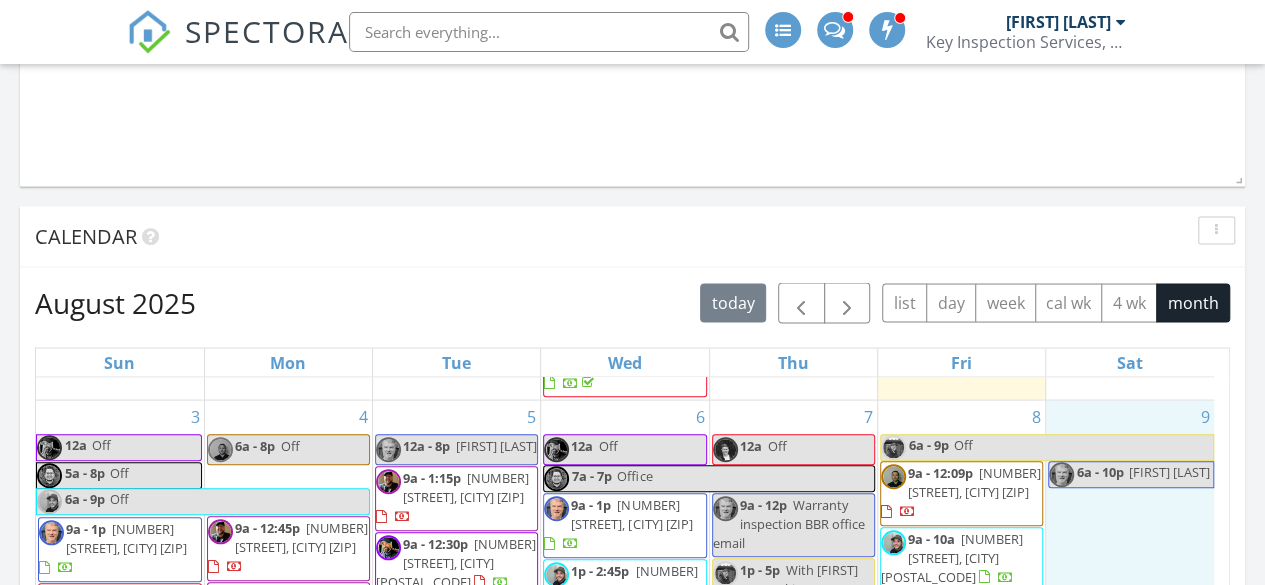 click on "9
6a - 10p
David Off" at bounding box center (1130, 633) 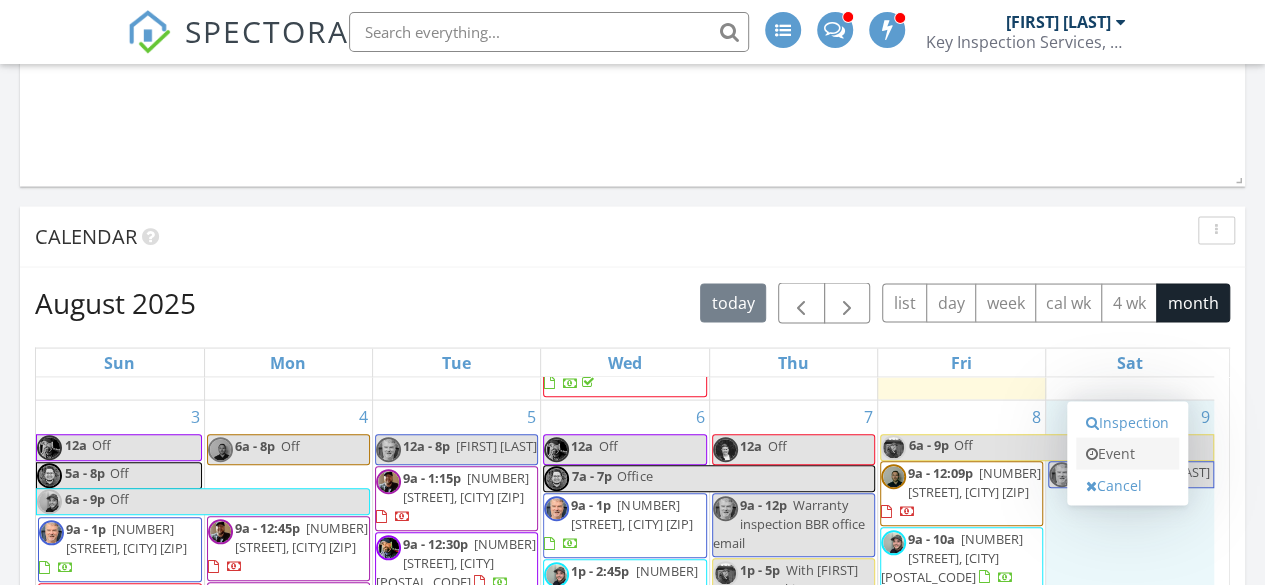 click on "Event" at bounding box center [1127, 453] 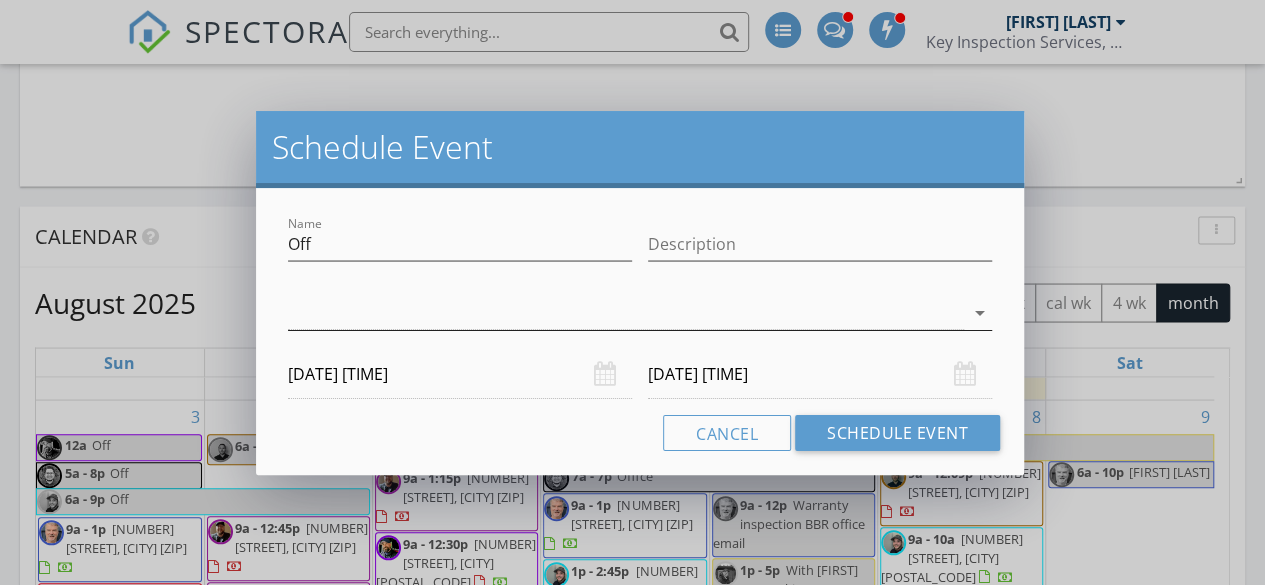 click at bounding box center (626, 313) 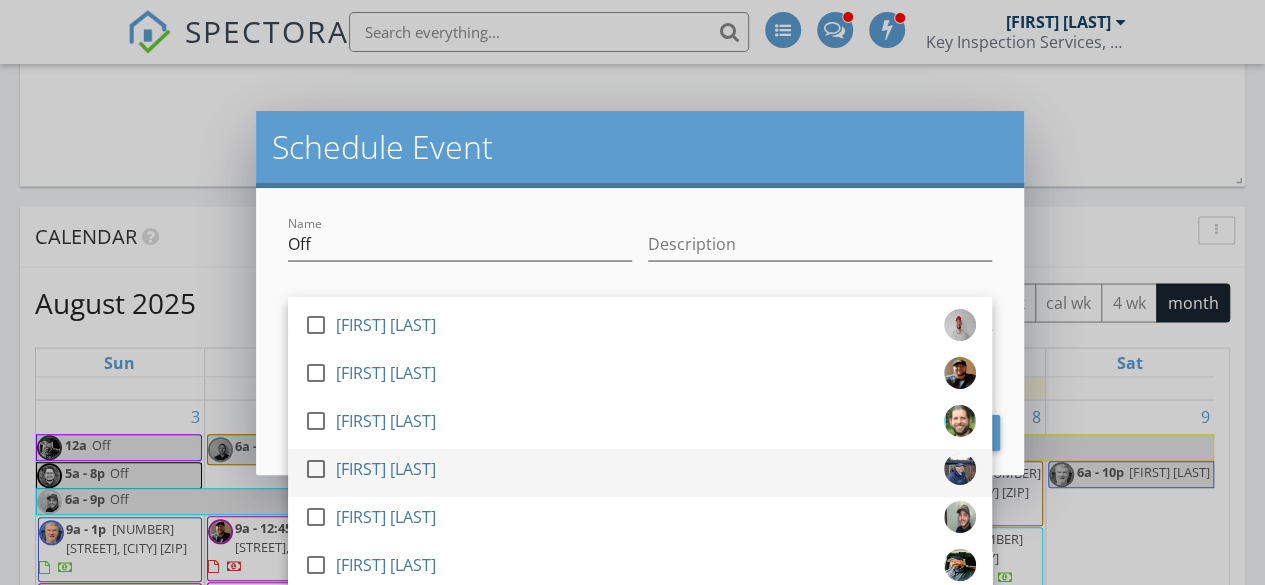 scroll, scrollTop: 96, scrollLeft: 0, axis: vertical 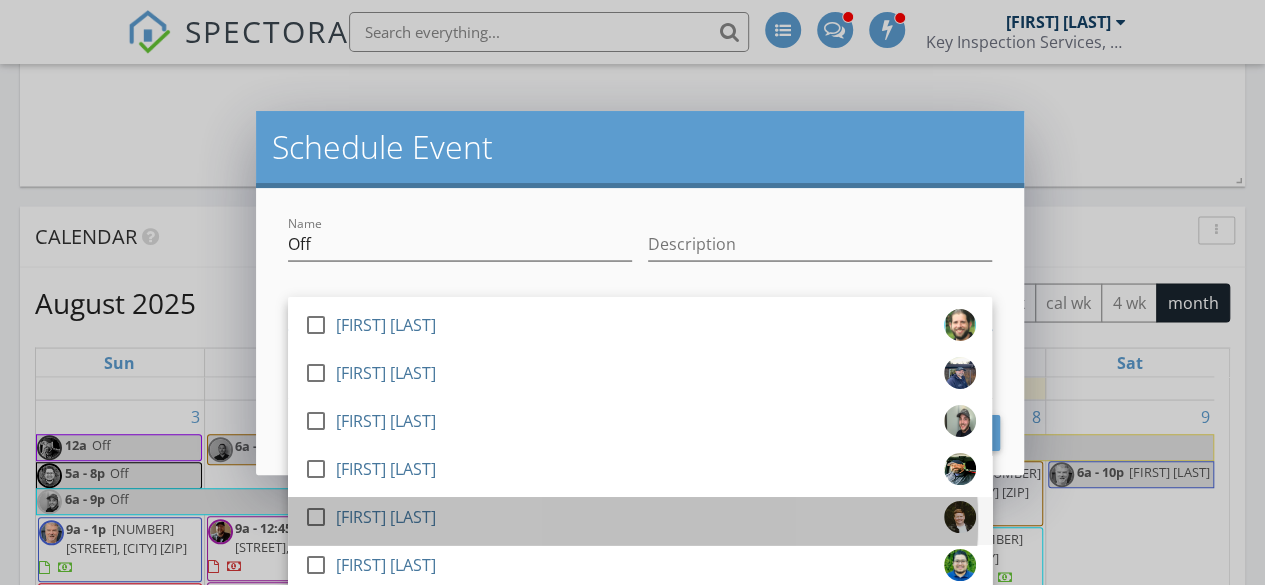 click on "[FIRST] [LAST]" at bounding box center (386, 517) 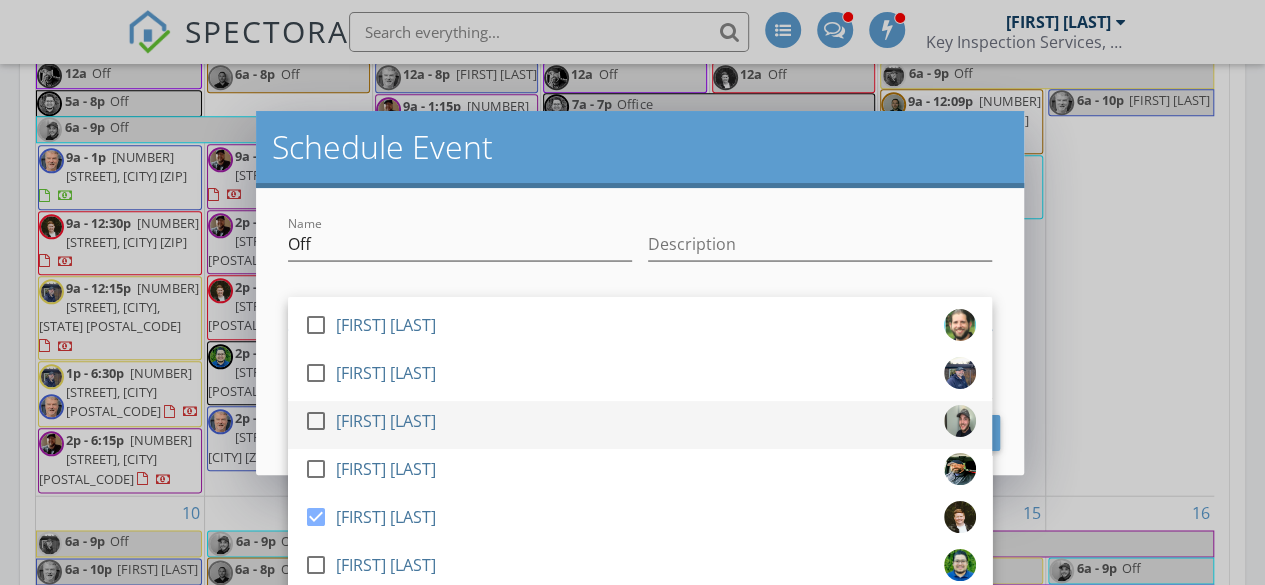 scroll, scrollTop: 2170, scrollLeft: 0, axis: vertical 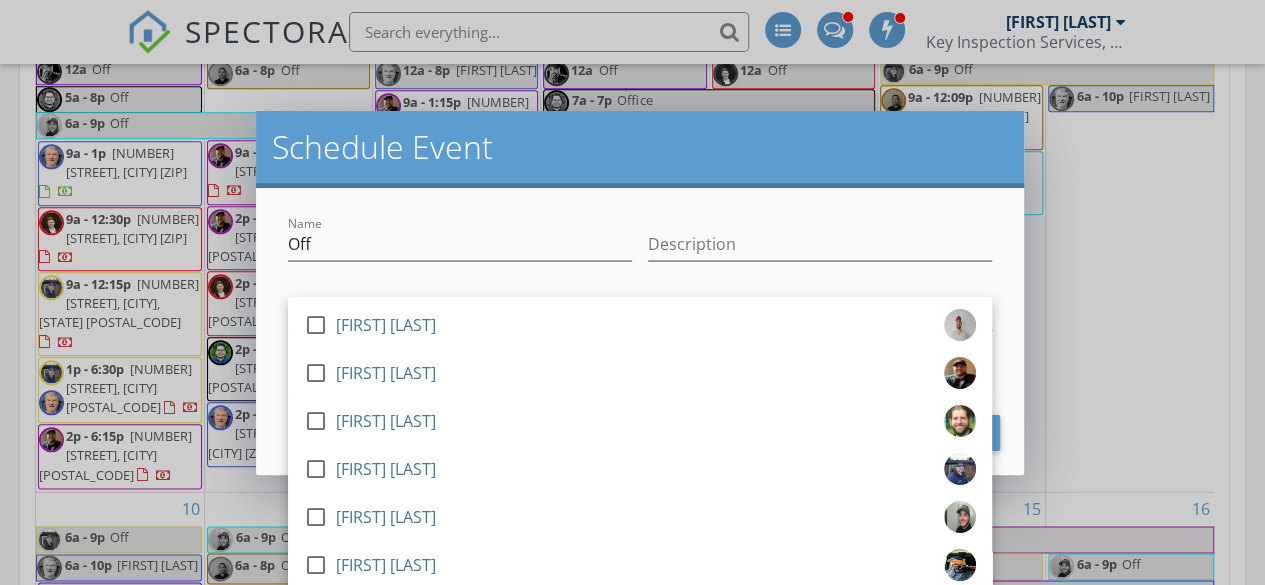 click at bounding box center [820, 275] 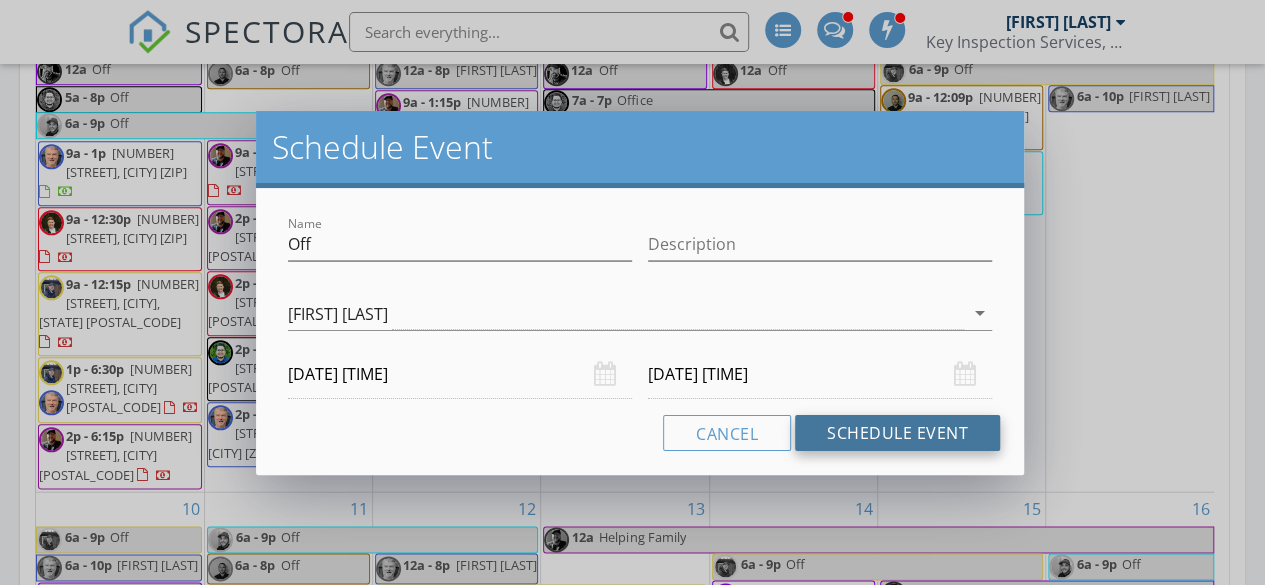 click on "Schedule Event" at bounding box center [897, 433] 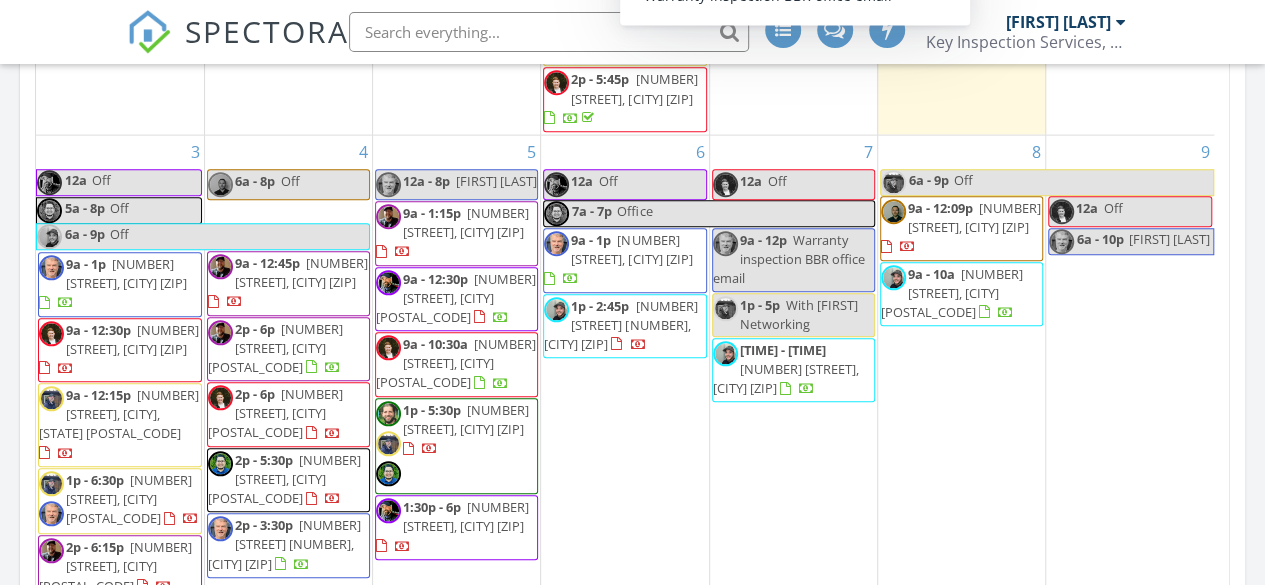 scroll, scrollTop: 1113, scrollLeft: 0, axis: vertical 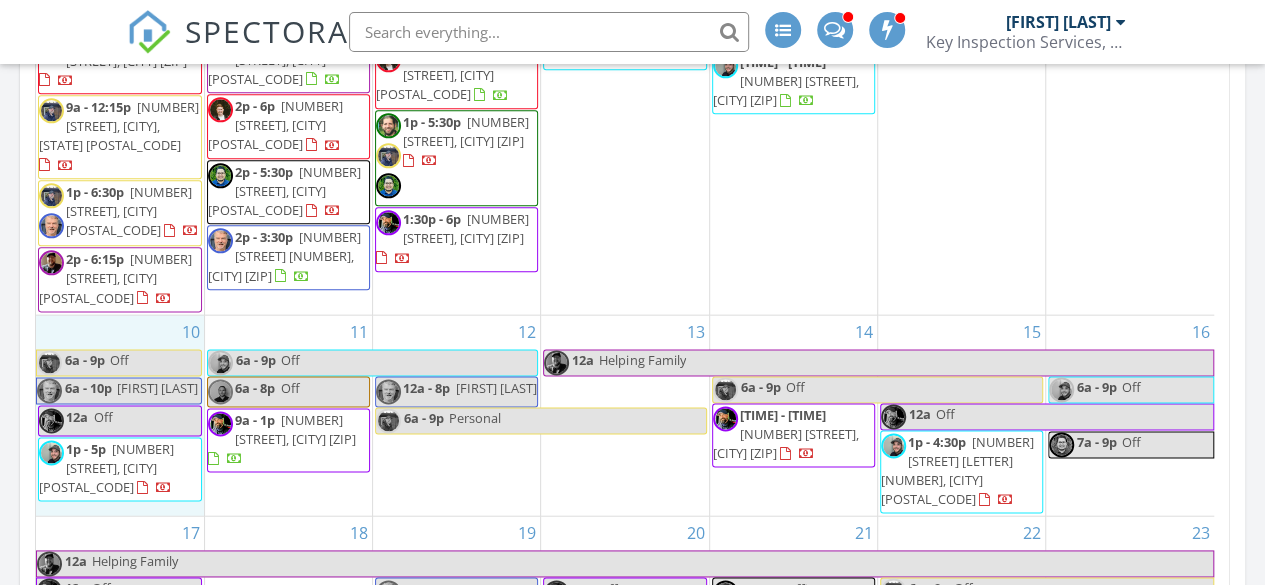 click on "10
6a - 9p
Off
6a - 10p
David Off
12a
Off
1p - 5p
19124 Meridian Dr SE, Bothell 98012" at bounding box center (120, 416) 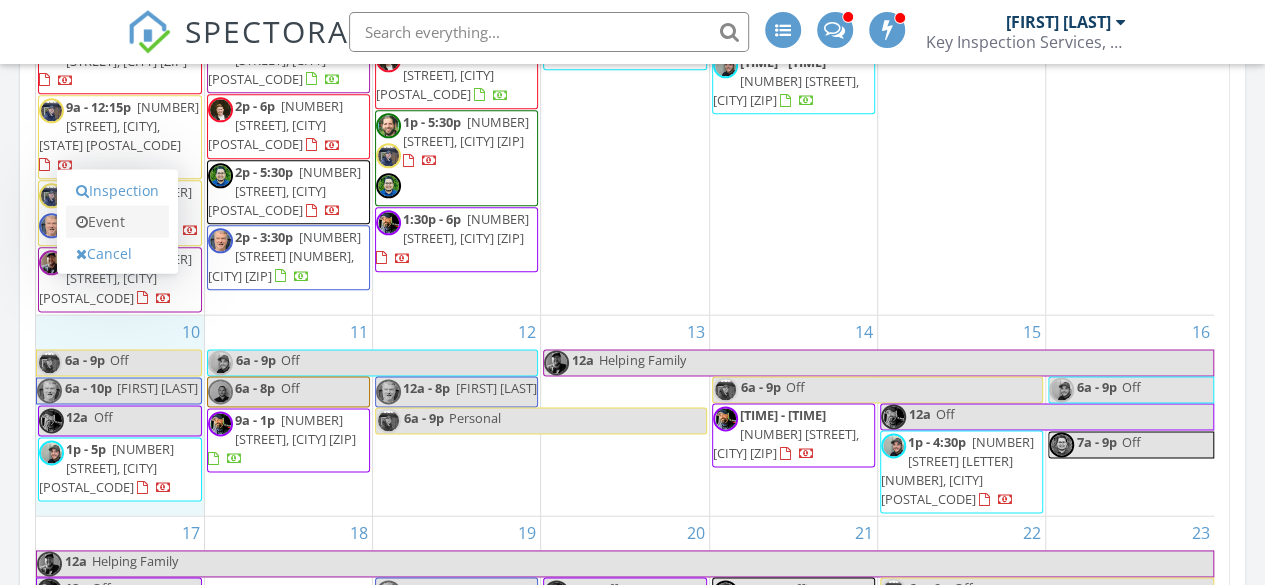 click on "Event" at bounding box center (117, 222) 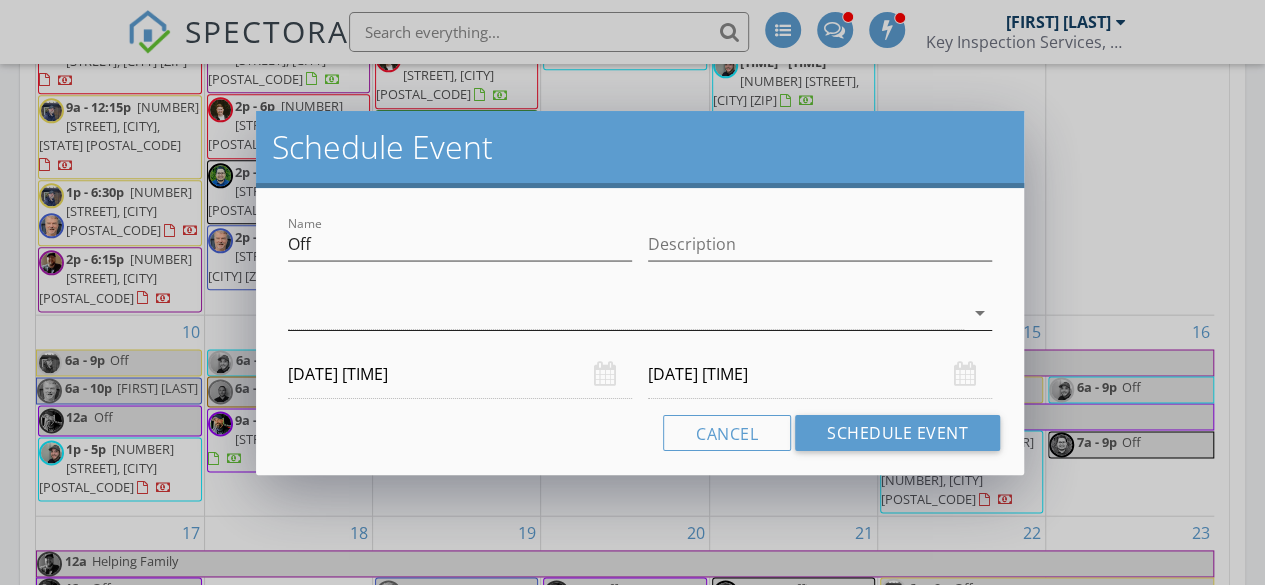click at bounding box center [626, 313] 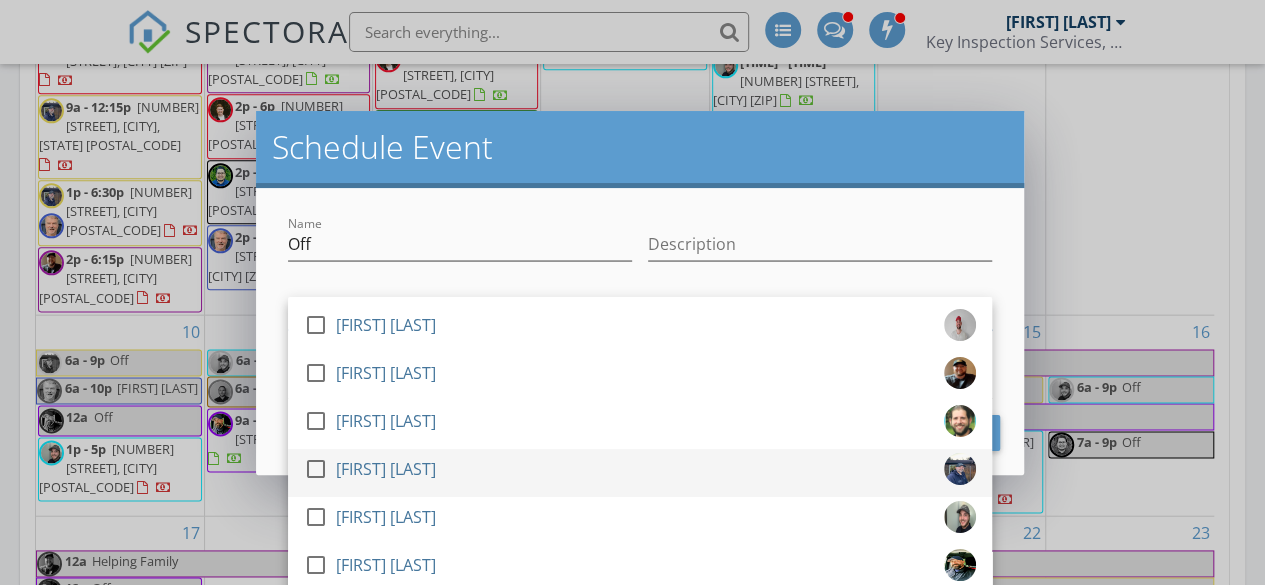 scroll, scrollTop: 96, scrollLeft: 0, axis: vertical 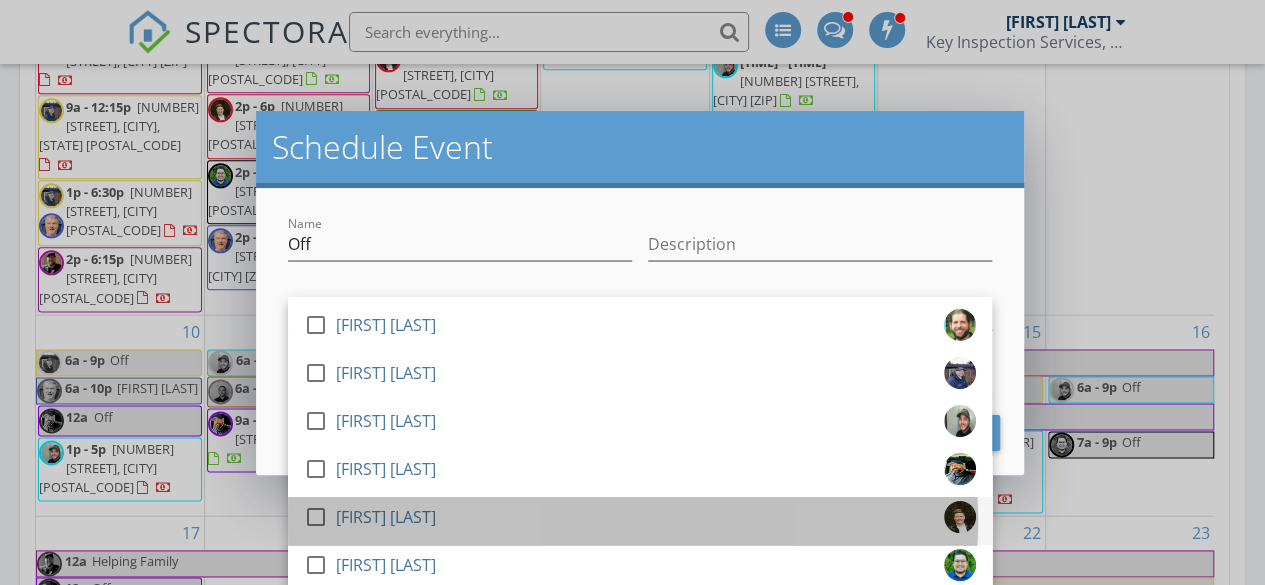 click on "[FIRST] [LAST]" at bounding box center [386, 517] 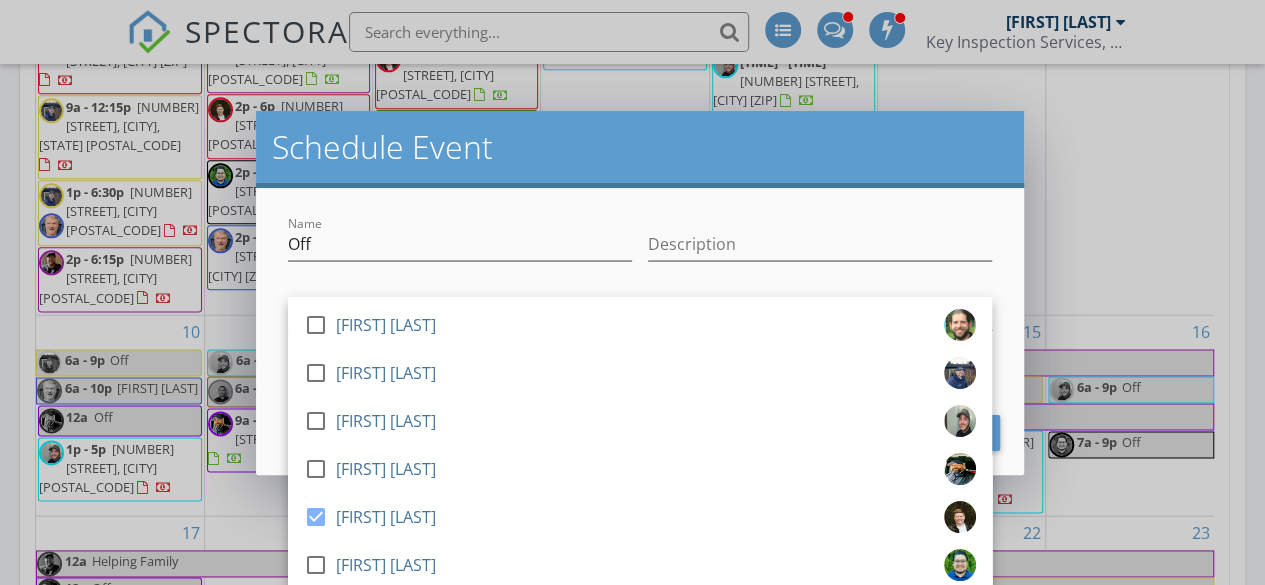 click on "Name Off   Description     check_box_outline_blank   Deven Neff   check_box_outline_blank   Shawn Cushman   check_box_outline_blank   Brandon Brockway-Ring   check_box_outline_blank   Justin Atchley   check_box_outline_blank   Gordon Papik   check_box_outline_blank   Alex Urrutia   check_box   Maribeth Hardwick   check_box_outline_blank   Jose Rendon   check_box_outline_blank   David McPhee   check_box_outline_blank   Roberto Mendoza-Guzman   Maribeth Hardwick arrow_drop_down   08/10/2025 12:00 AM   08/11/2025 12:00 AM         Cancel   Schedule Event" at bounding box center [640, 331] 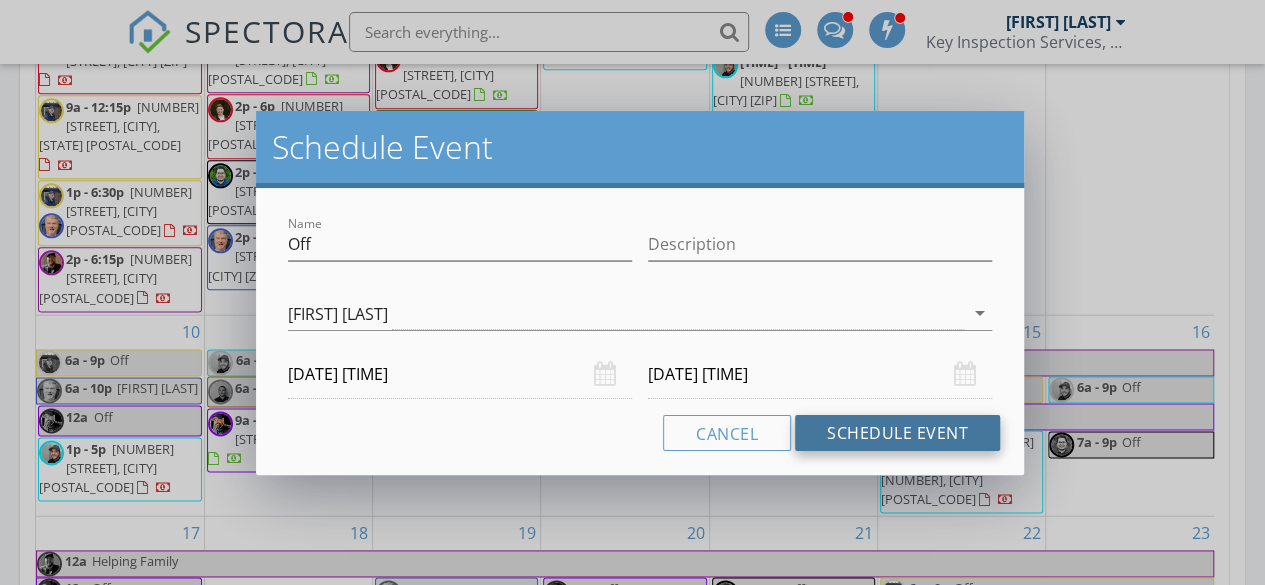 click on "Schedule Event" at bounding box center (897, 433) 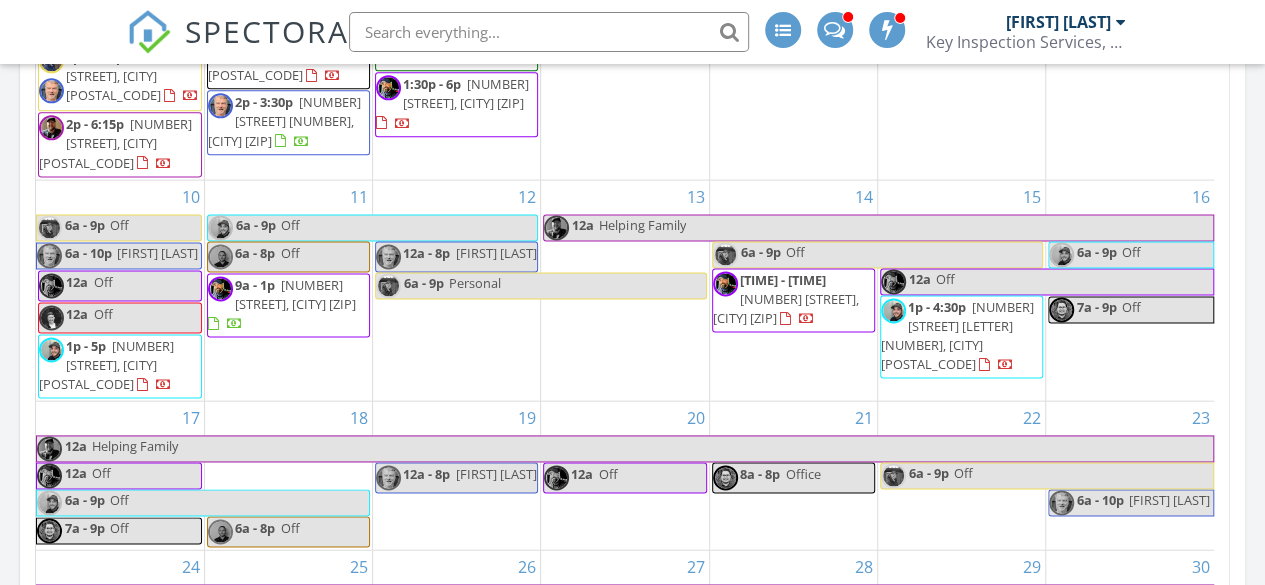 scroll, scrollTop: 1248, scrollLeft: 0, axis: vertical 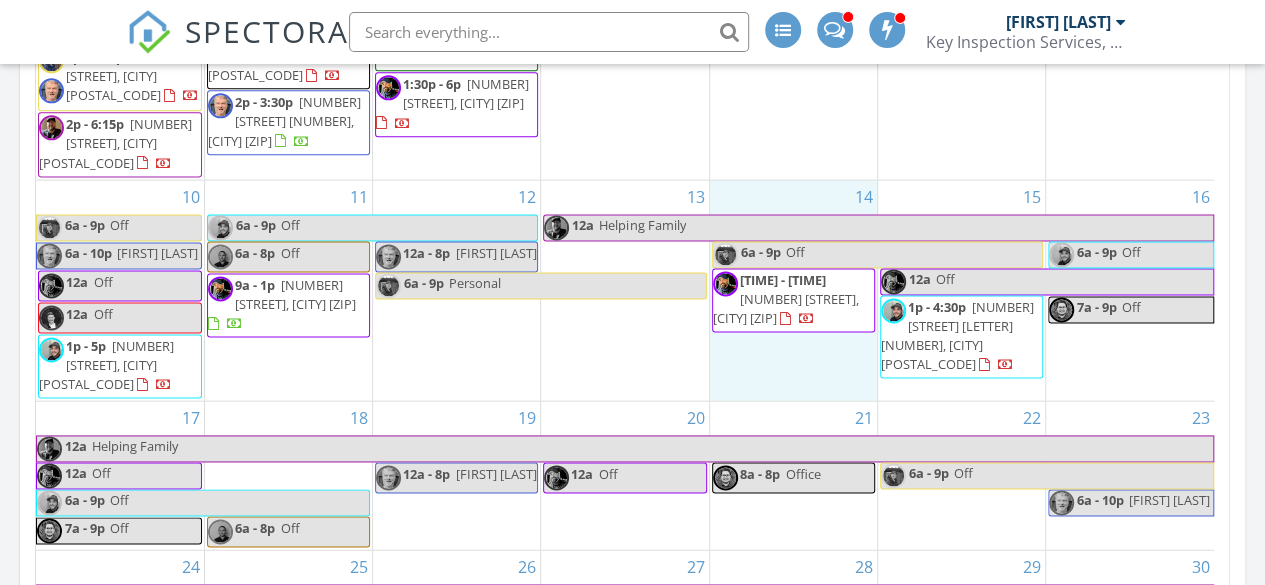 click on "14
6a - 9p
Off
2p - 6:33p
7534 Brooklyn Ave NE, Seattle 98115" at bounding box center [793, 291] 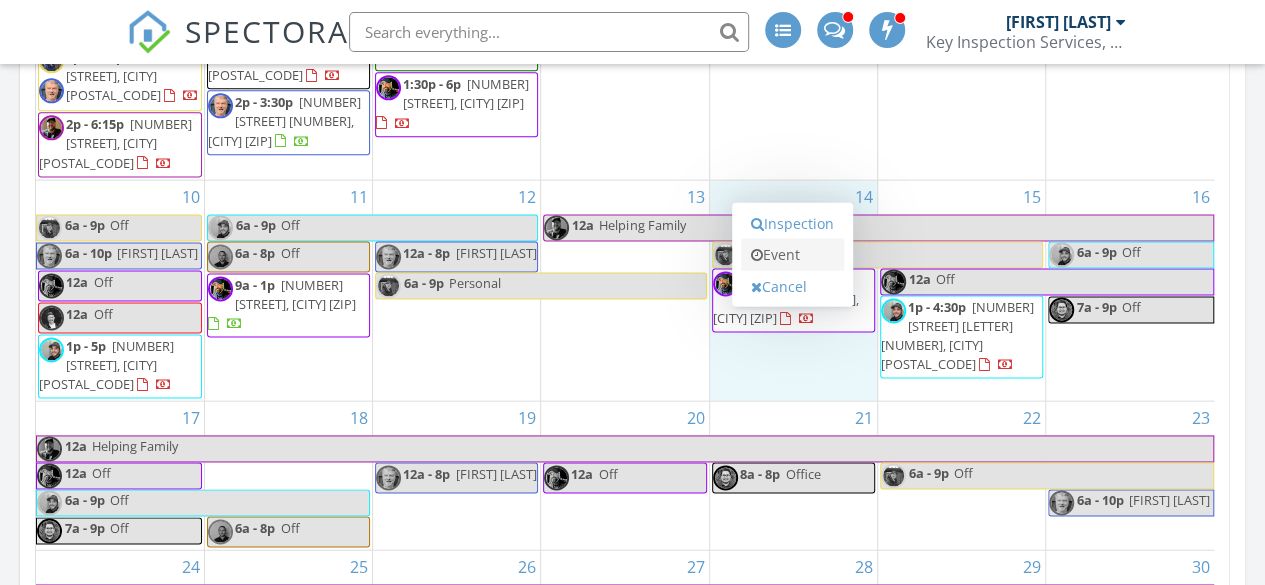 click on "Event" at bounding box center (792, 255) 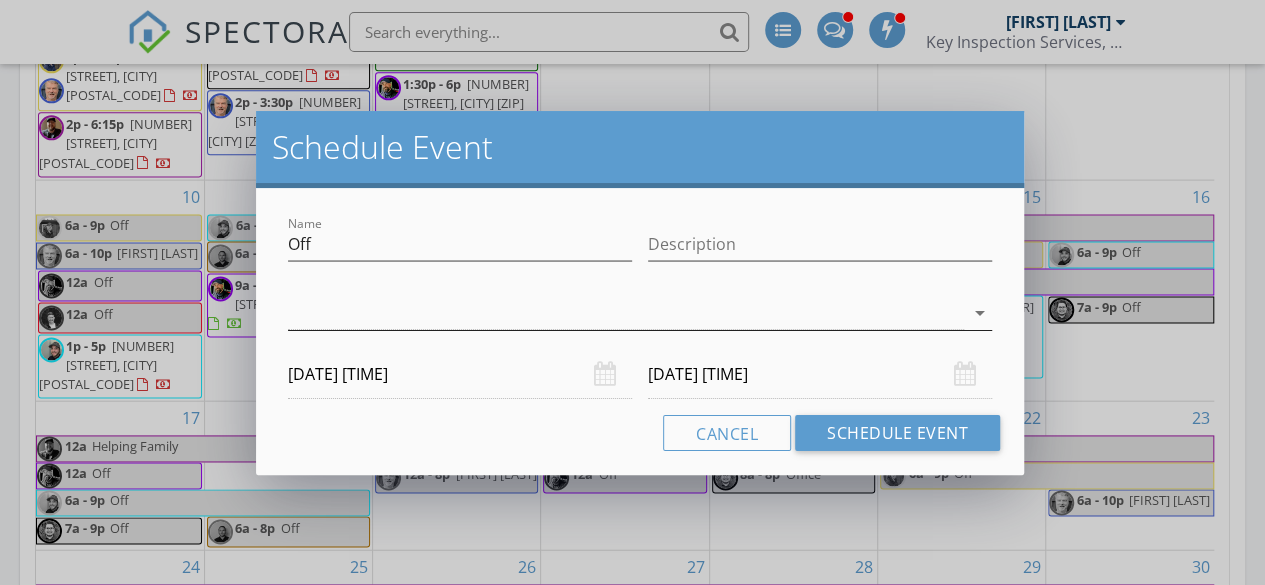 click at bounding box center [626, 313] 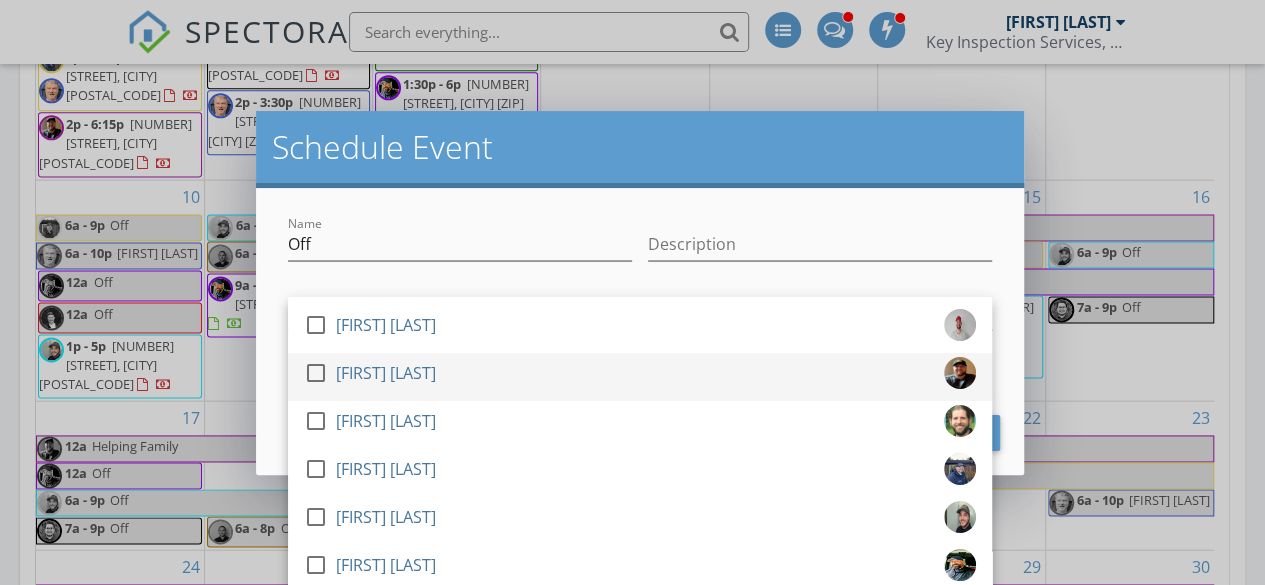 scroll, scrollTop: 96, scrollLeft: 0, axis: vertical 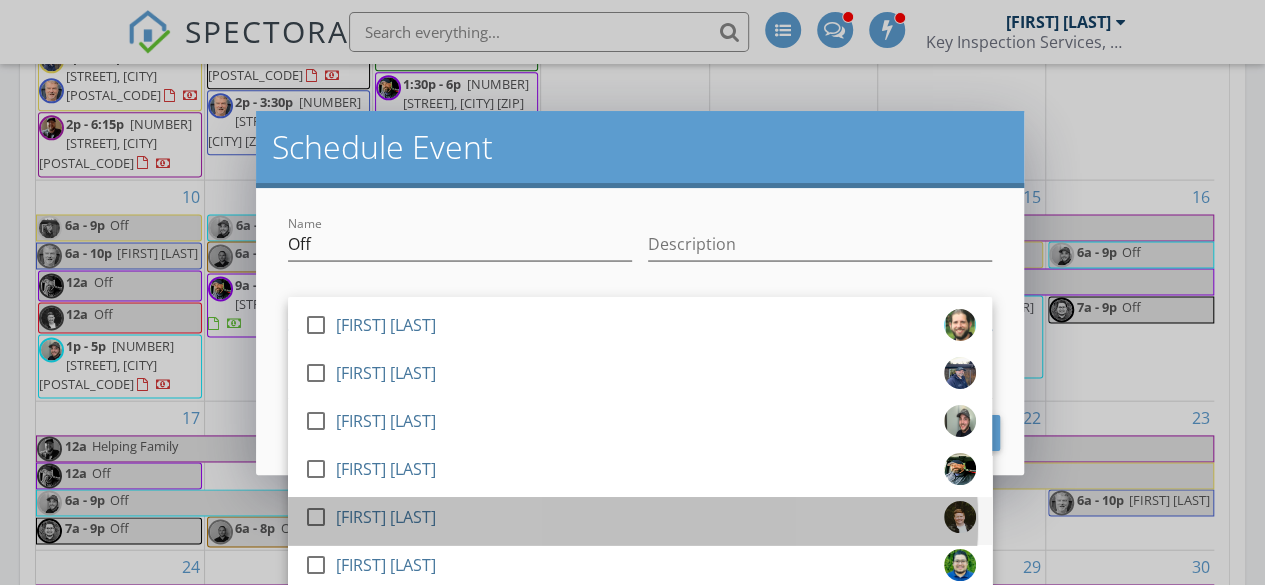 click on "check_box_outline_blank   Maribeth Hardwick" at bounding box center [640, 521] 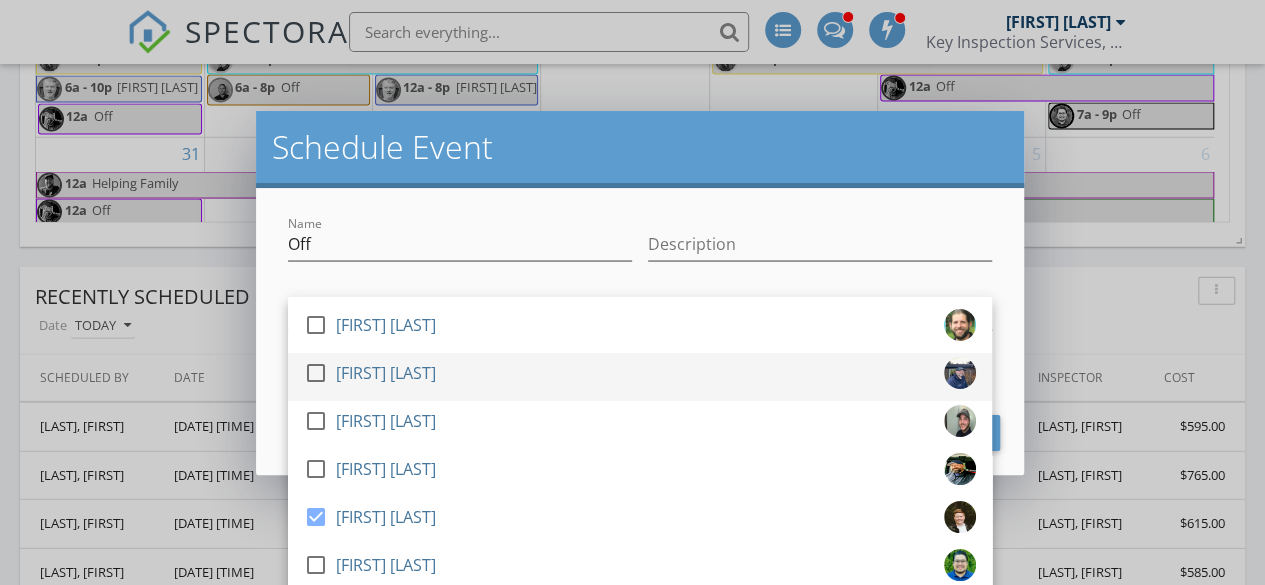 scroll, scrollTop: 2736, scrollLeft: 0, axis: vertical 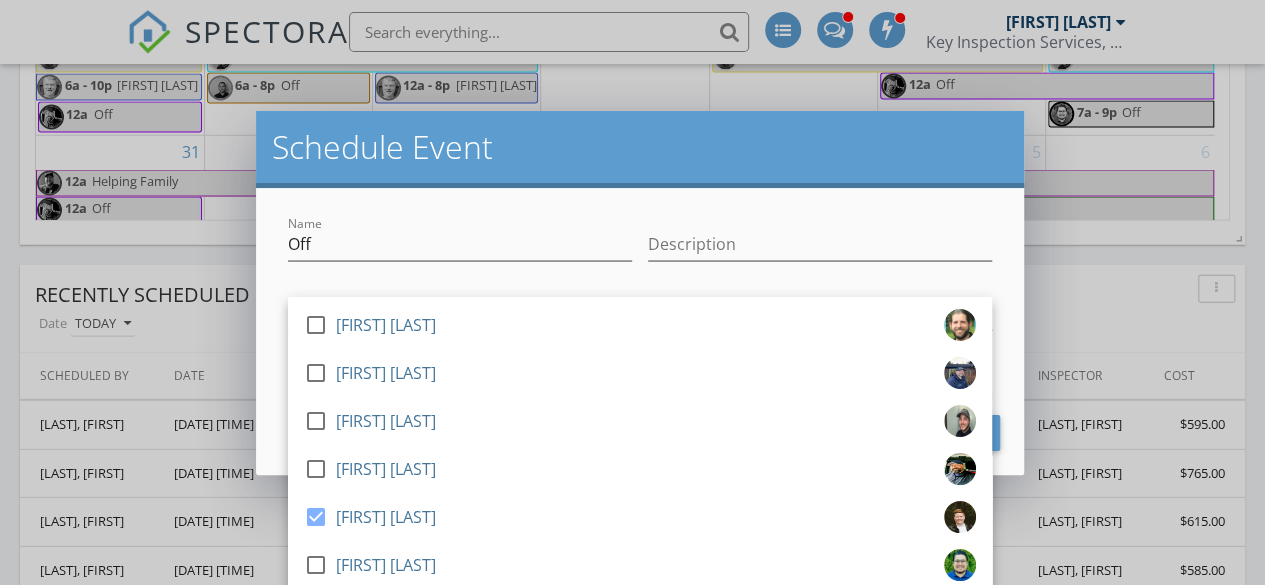 click on "Description" at bounding box center (820, 246) 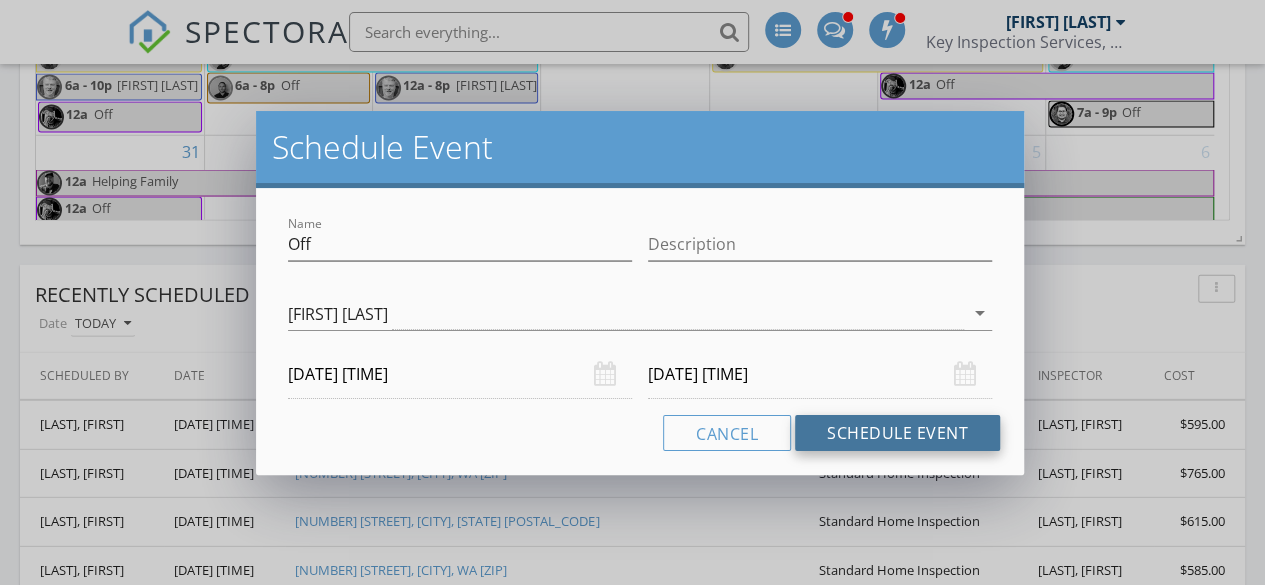 click on "Schedule Event" at bounding box center (897, 433) 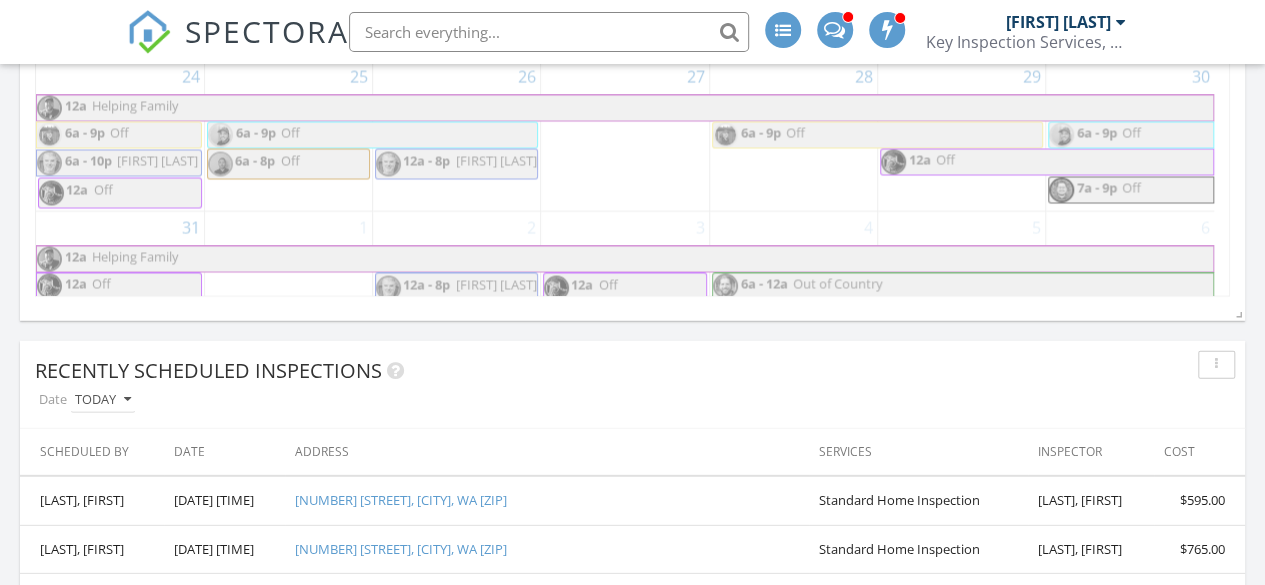 scroll, scrollTop: 2656, scrollLeft: 0, axis: vertical 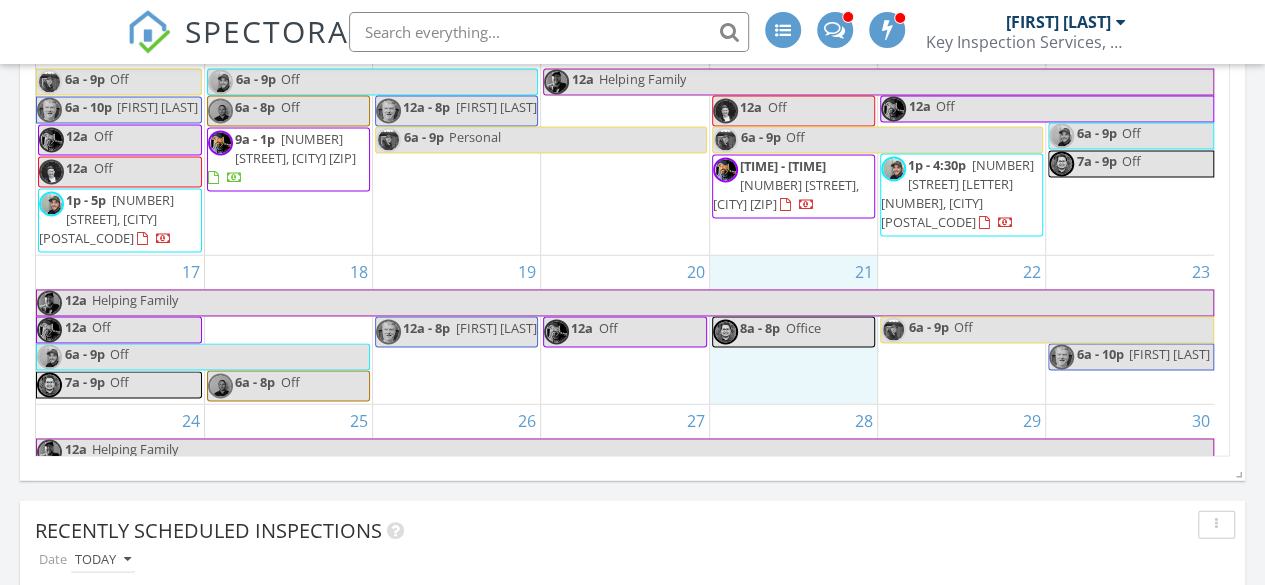 click on "21
8a - 8p
Office" at bounding box center [793, 330] 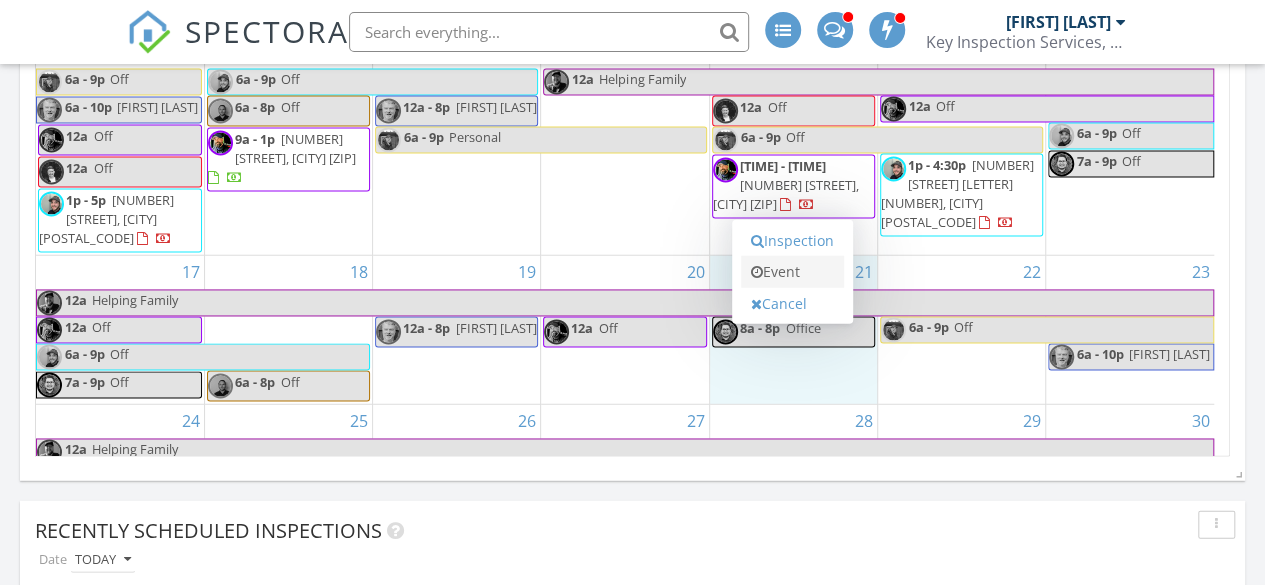 click on "Event" at bounding box center [792, 272] 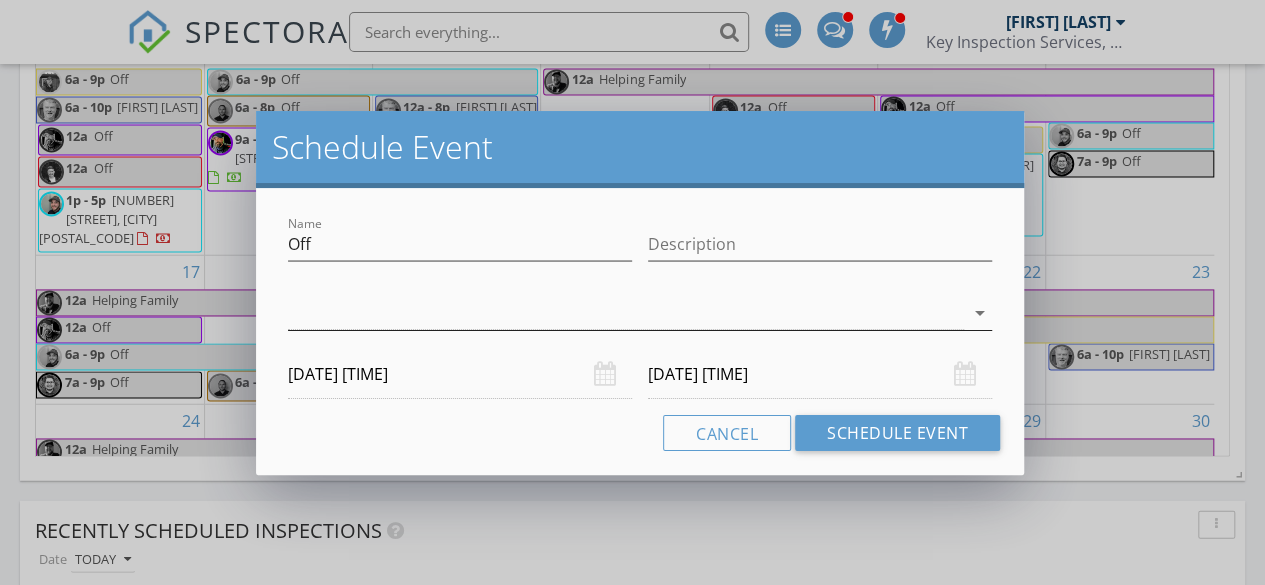 click at bounding box center (626, 313) 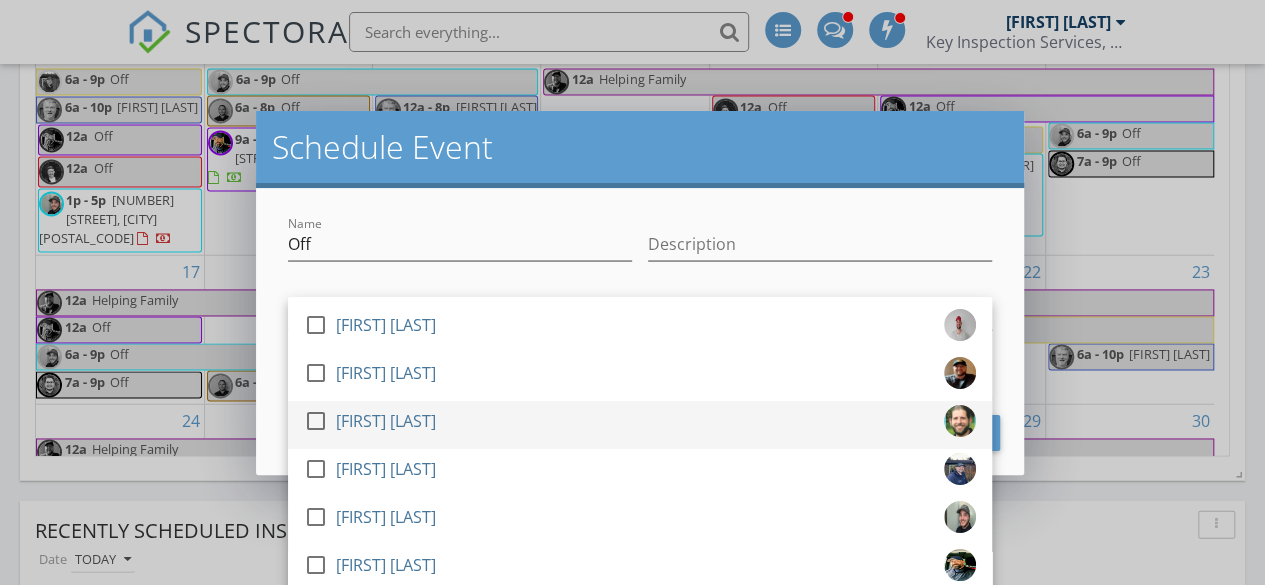 scroll, scrollTop: 96, scrollLeft: 0, axis: vertical 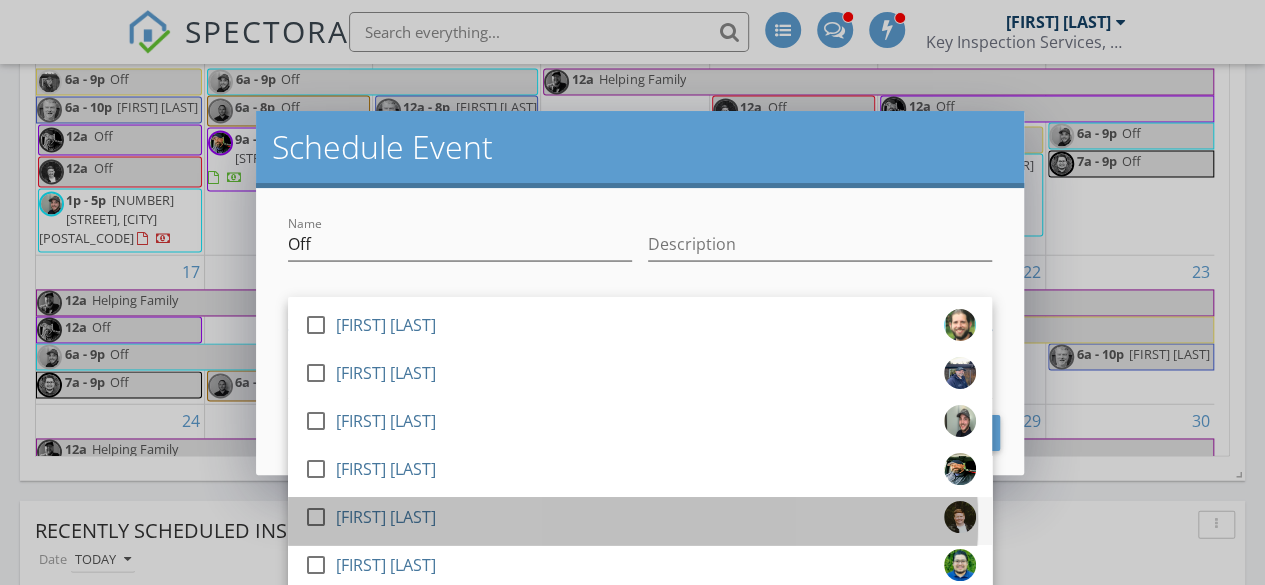 click on "check_box_outline_blank   Maribeth Hardwick" at bounding box center [640, 521] 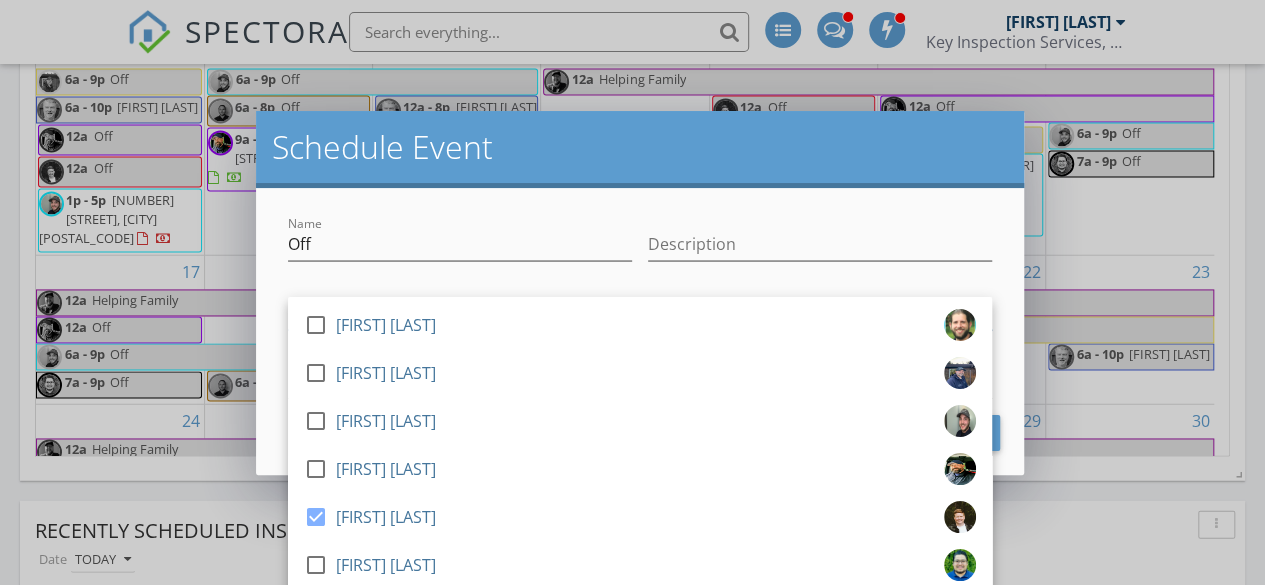 click on "check_box_outline_blank   Deven Neff   check_box_outline_blank   Shawn Cushman   check_box_outline_blank   Brandon Brockway-Ring   check_box_outline_blank   Justin Atchley   check_box_outline_blank   Gordon Papik   check_box_outline_blank   Alex Urrutia   check_box   Maribeth Hardwick   check_box_outline_blank   Jose Rendon   check_box_outline_blank   David McPhee   check_box_outline_blank   Roberto Mendoza-Guzman   Maribeth Hardwick arrow_drop_down" at bounding box center (640, 315) 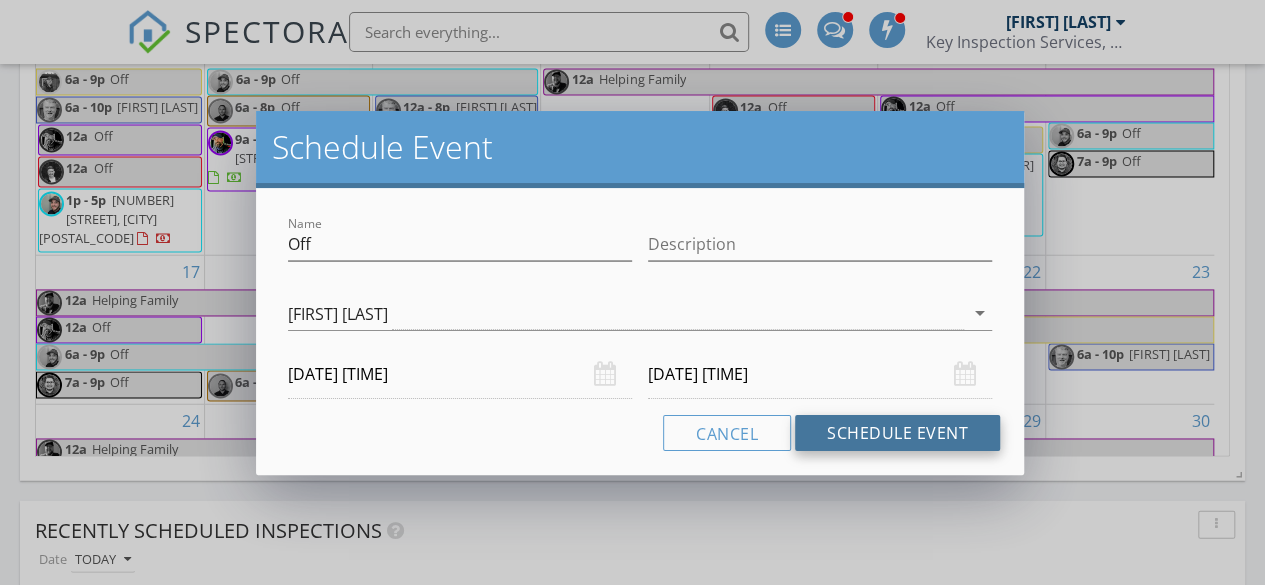 click on "Schedule Event" at bounding box center [897, 433] 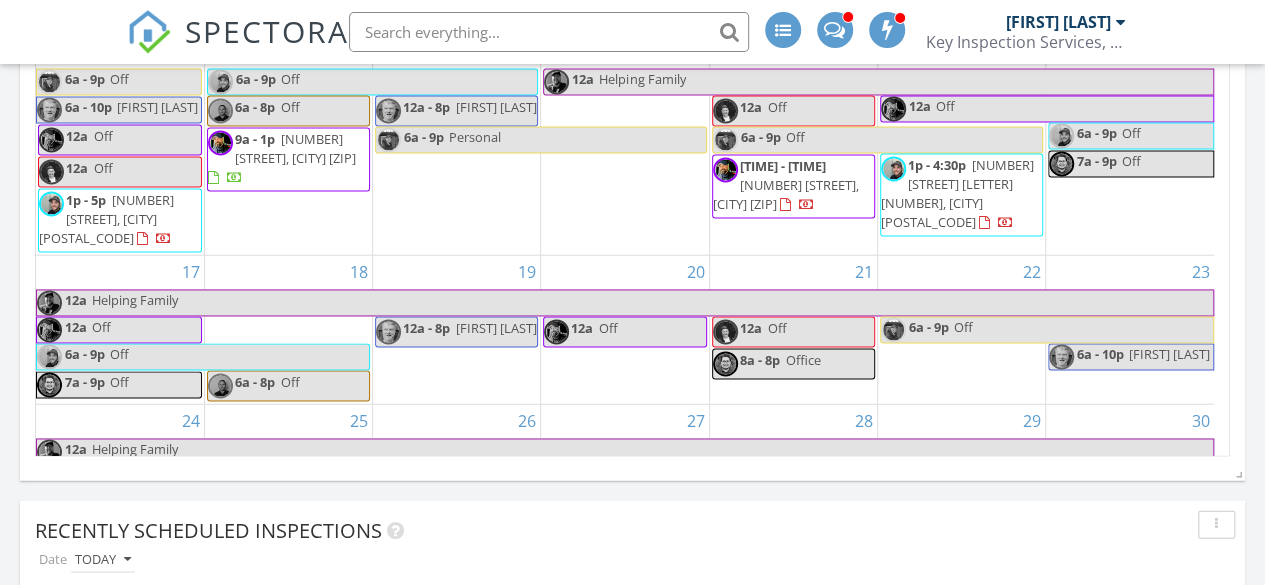 scroll, scrollTop: 3564, scrollLeft: 0, axis: vertical 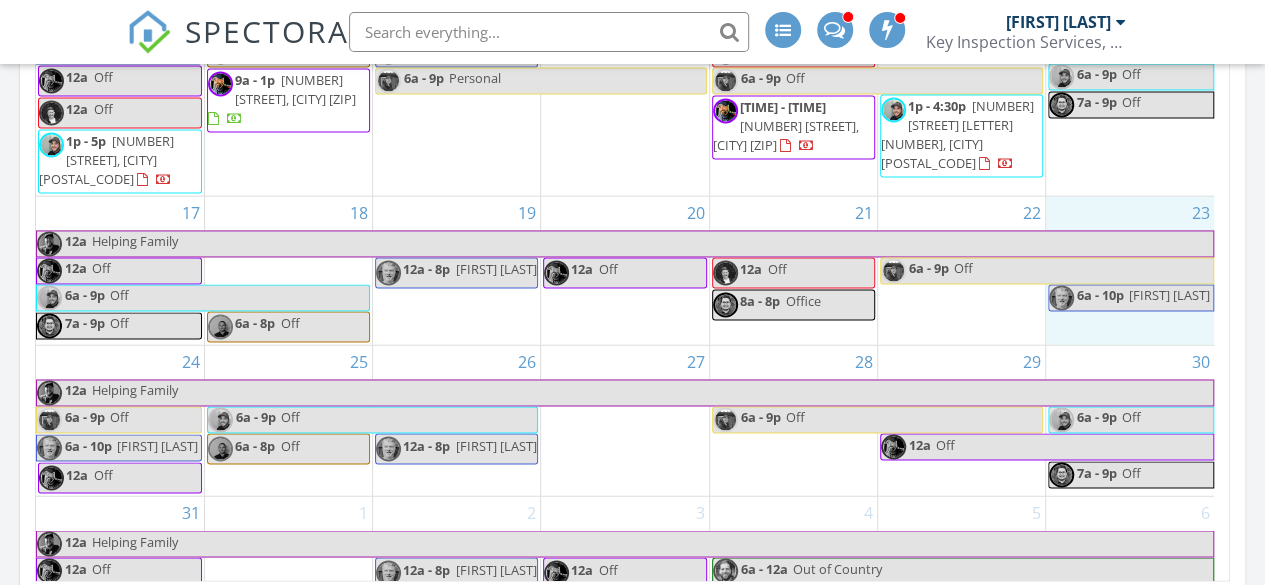 click on "23
6a - 10p
David Off" at bounding box center (1130, 271) 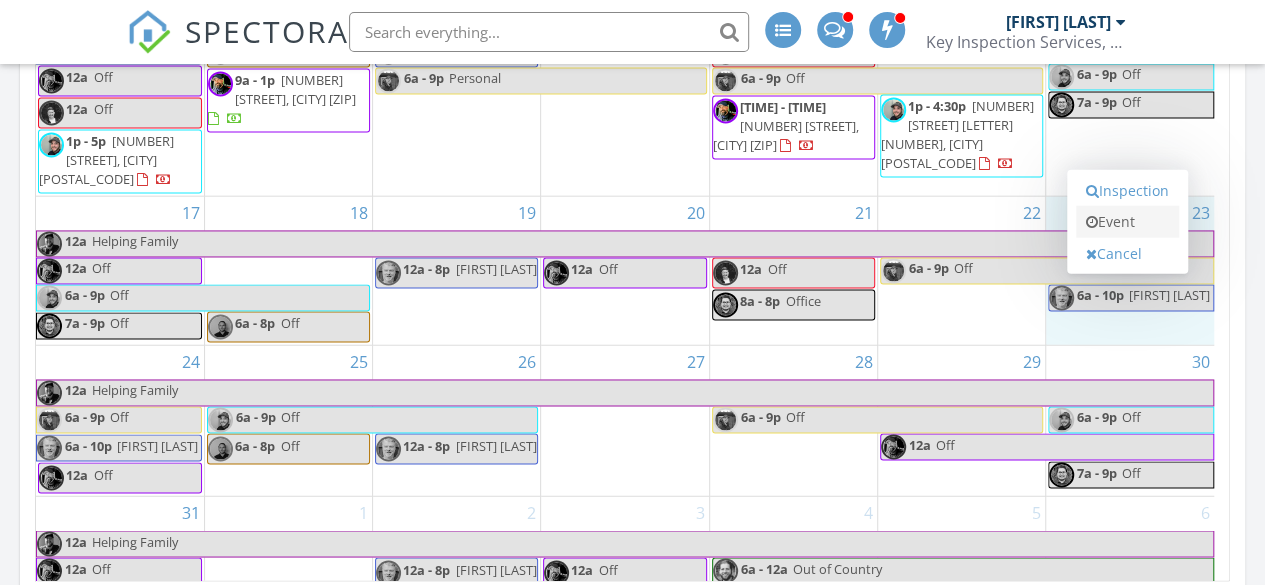 click on "Event" at bounding box center [1127, 222] 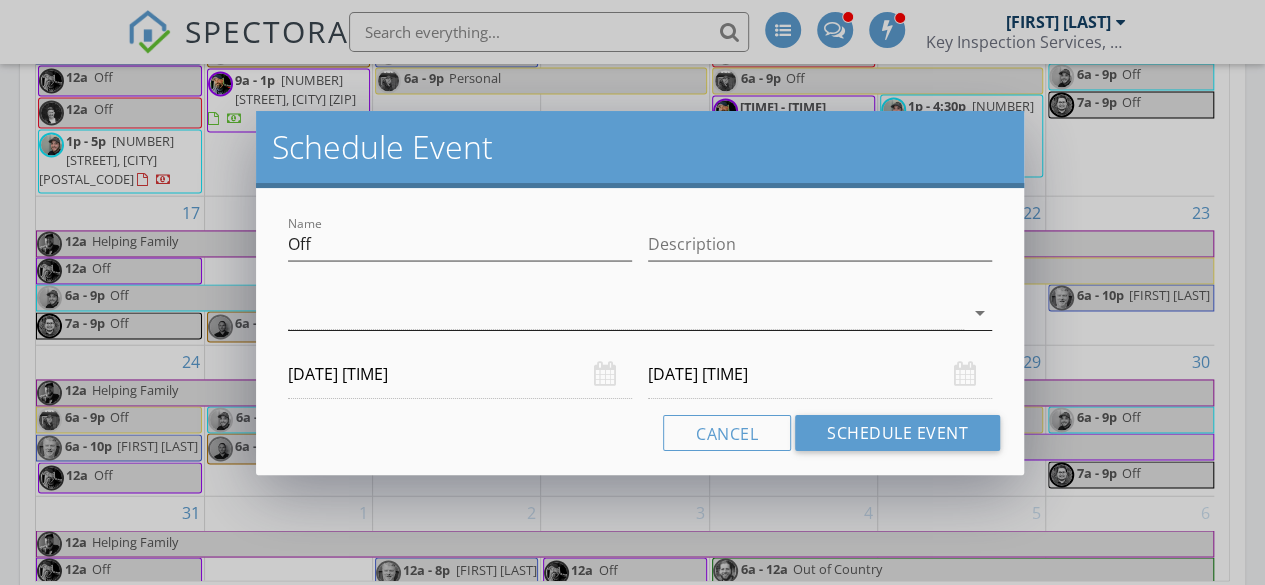 click at bounding box center [626, 313] 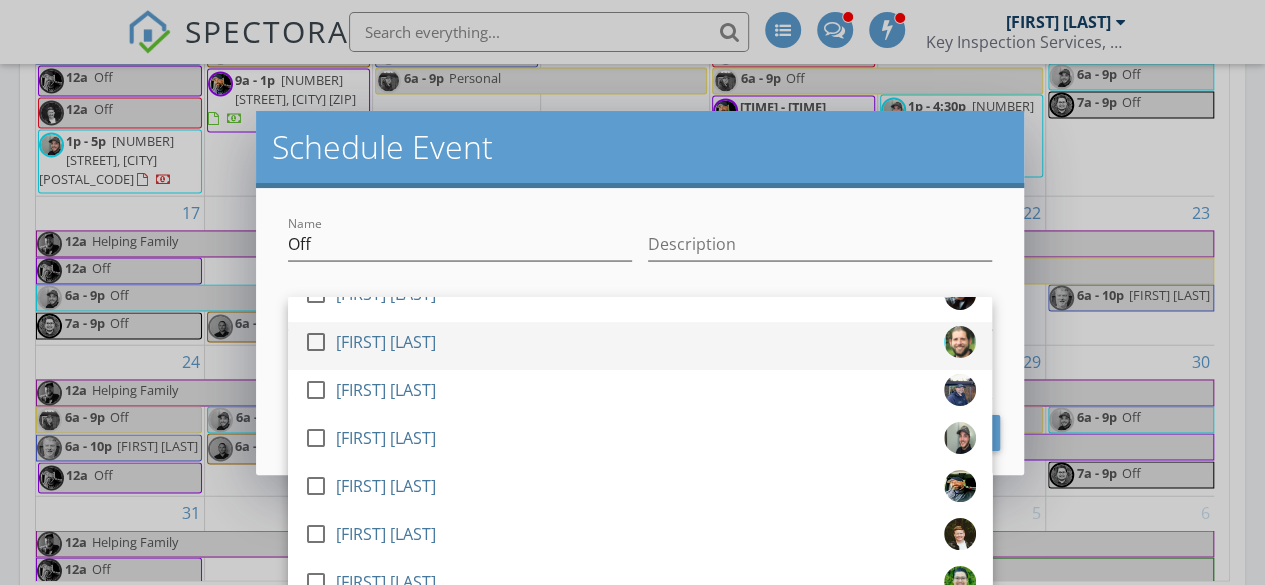 scroll, scrollTop: 96, scrollLeft: 0, axis: vertical 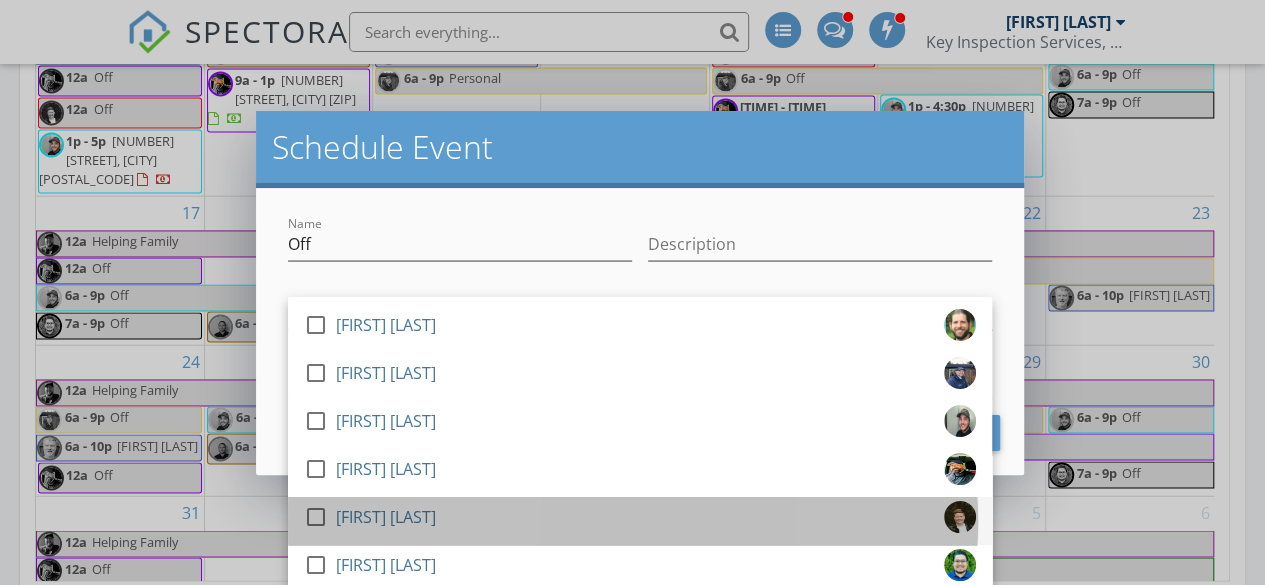 click on "check_box_outline_blank   Maribeth Hardwick" at bounding box center (640, 521) 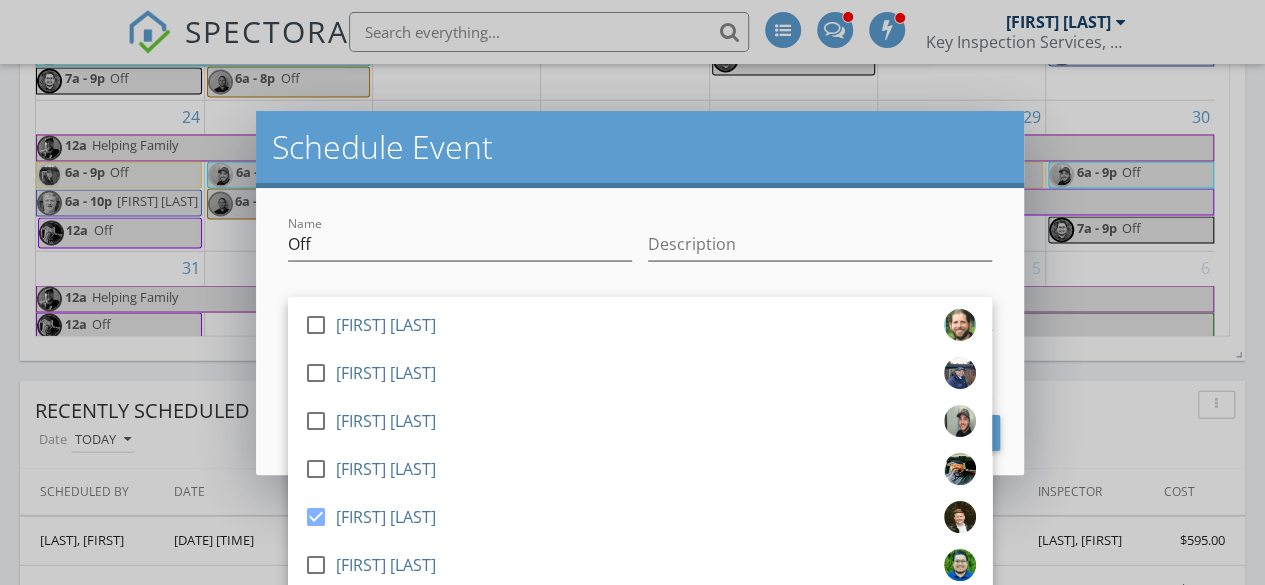 scroll, scrollTop: 2621, scrollLeft: 0, axis: vertical 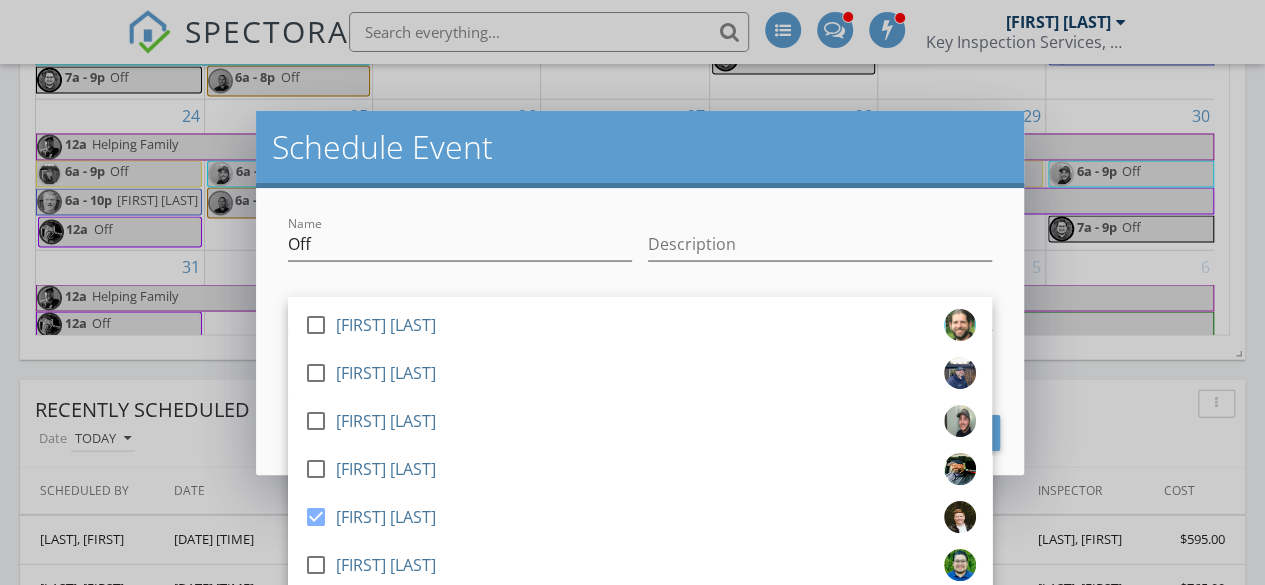 click on "Name Off   Description     check_box_outline_blank   Deven Neff   check_box_outline_blank   Shawn Cushman   check_box_outline_blank   Brandon Brockway-Ring   check_box_outline_blank   Justin Atchley   check_box_outline_blank   Gordon Papik   check_box_outline_blank   Alex Urrutia   check_box   Maribeth Hardwick   check_box_outline_blank   Jose Rendon   check_box_outline_blank   David McPhee   check_box_outline_blank   Roberto Mendoza-Guzman   Maribeth Hardwick arrow_drop_down   08/23/2025 12:00 AM   08/24/2025 12:00 AM         Cancel   Schedule Event" at bounding box center [640, 331] 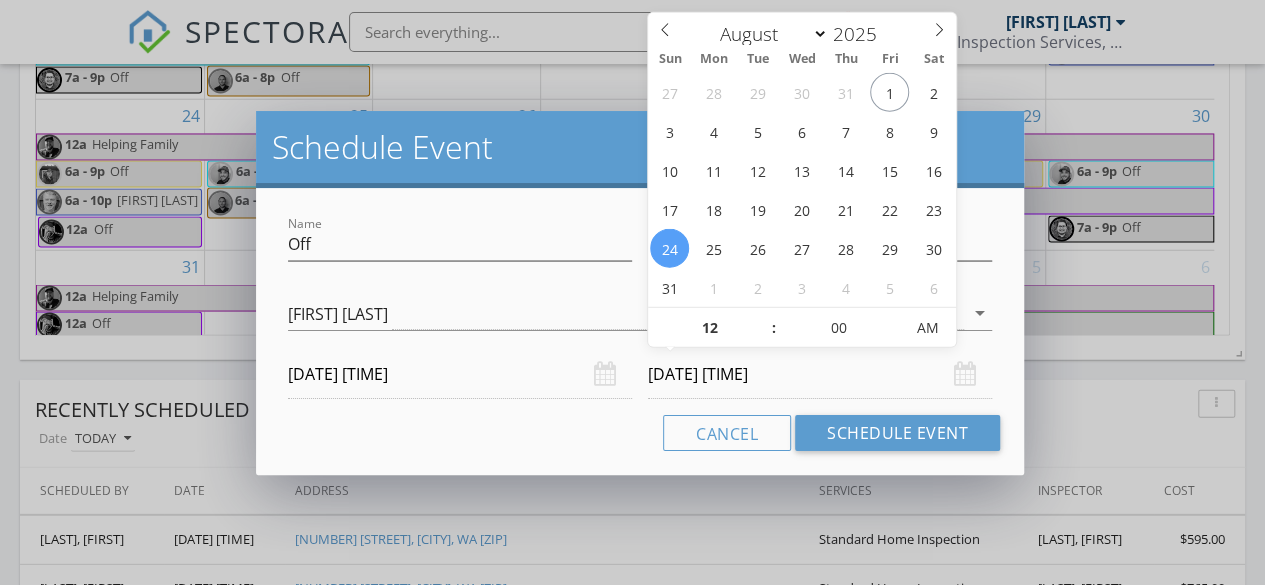 click on "08/24/2025 12:00 AM" at bounding box center (820, 374) 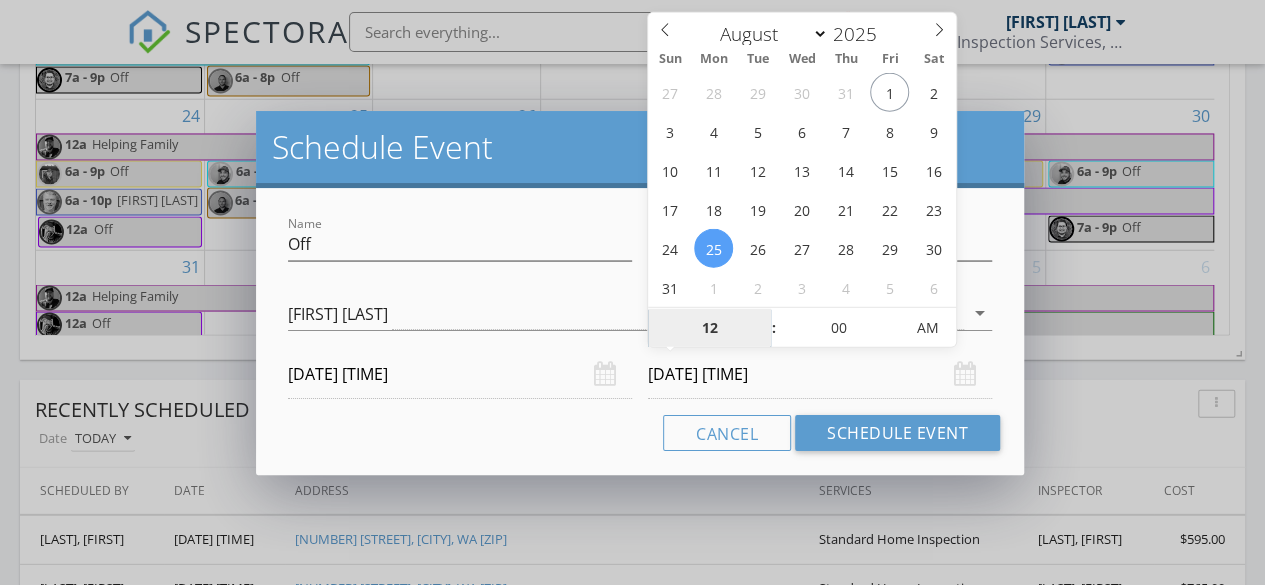 type on "08/25/2025 12:00 AM" 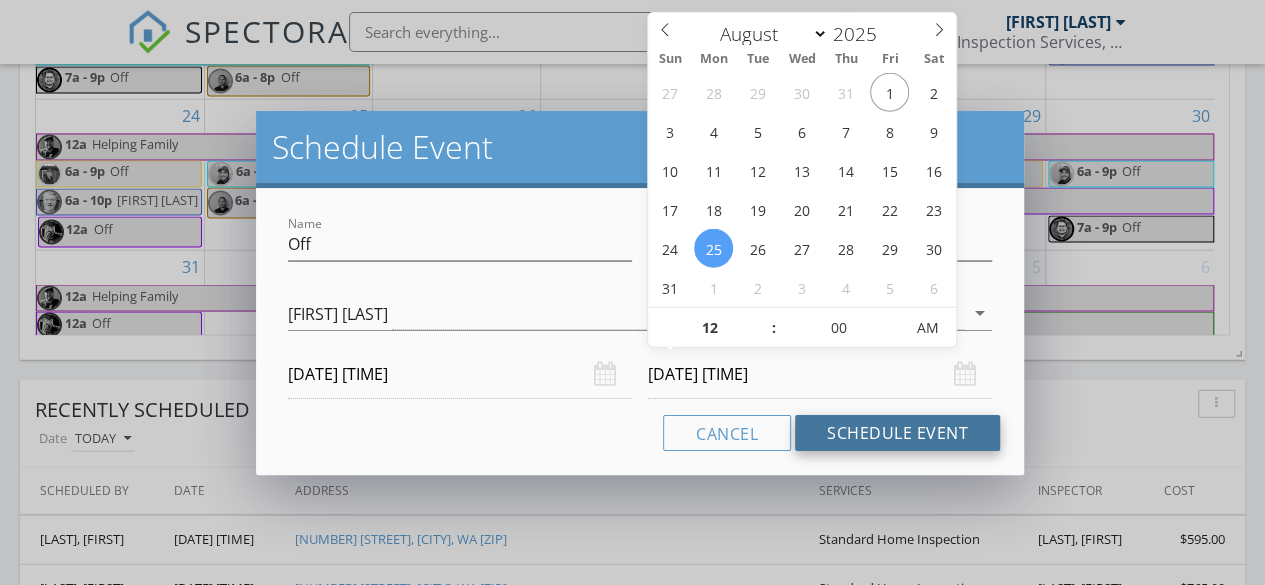 click on "Schedule Event" at bounding box center [897, 433] 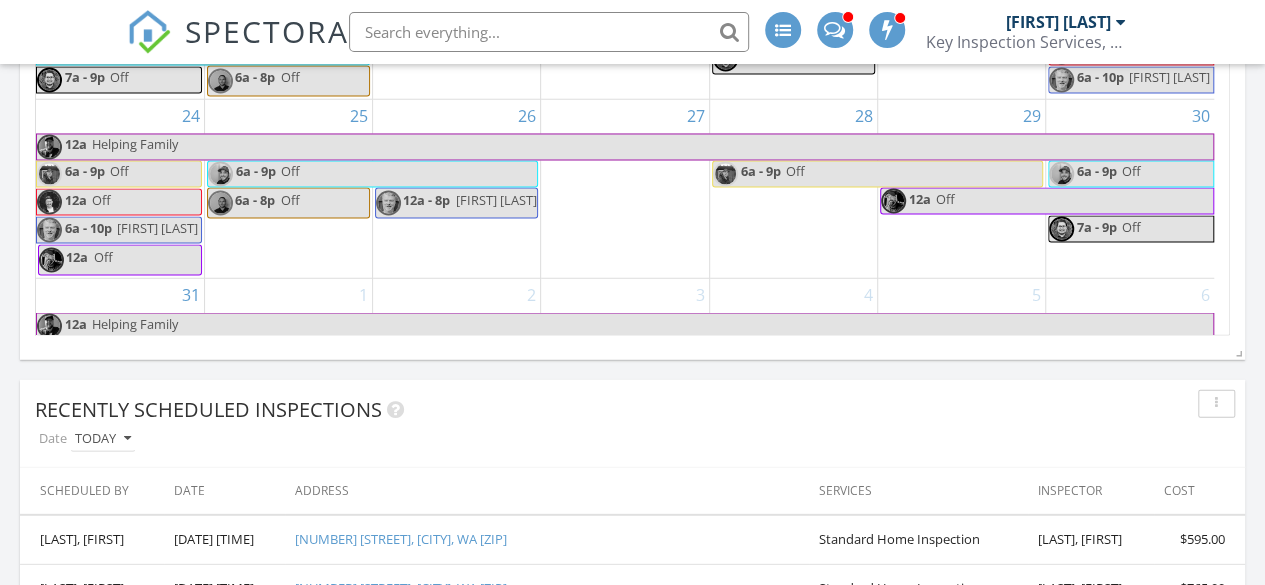 scroll, scrollTop: 3608, scrollLeft: 0, axis: vertical 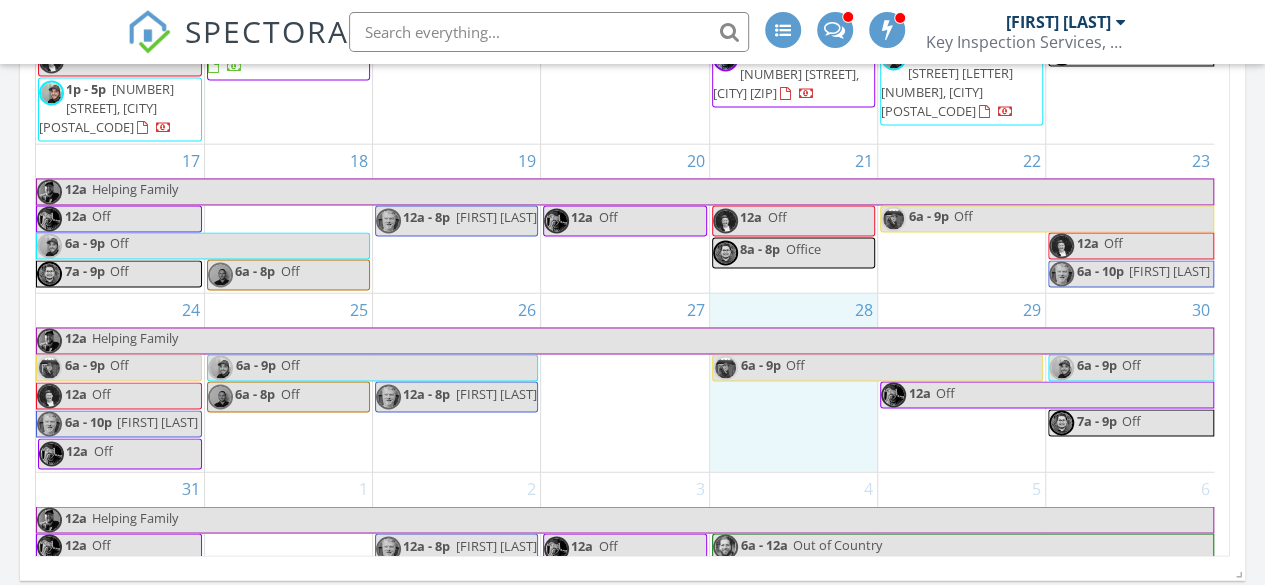 click on "28
6a - 9p
Off" at bounding box center [793, 383] 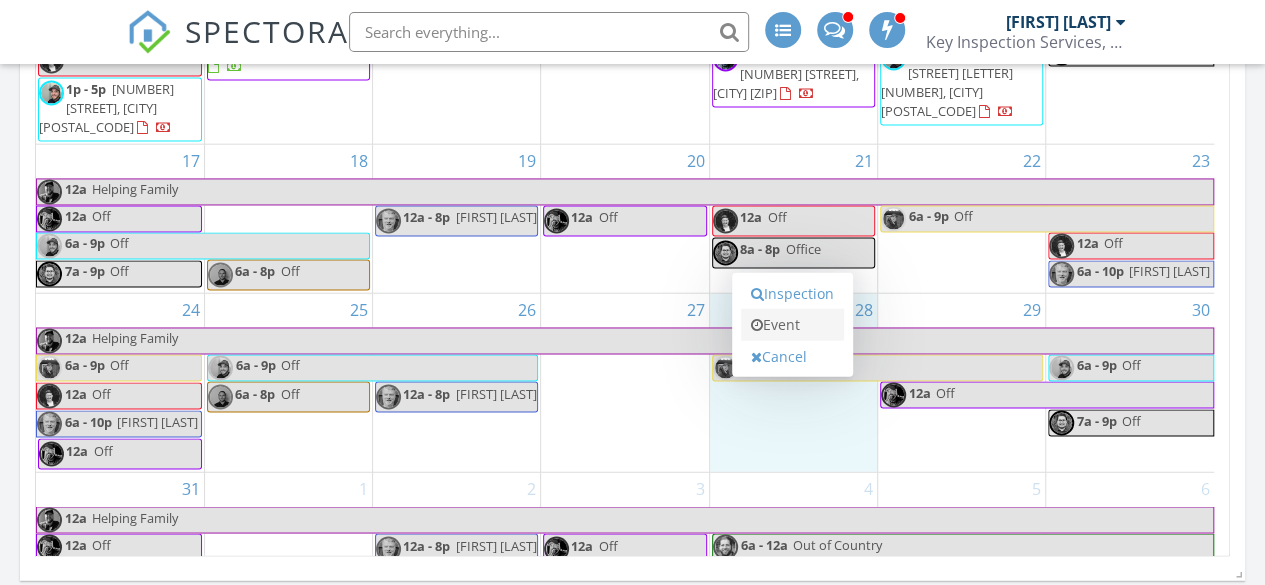 click on "Event" at bounding box center [792, 325] 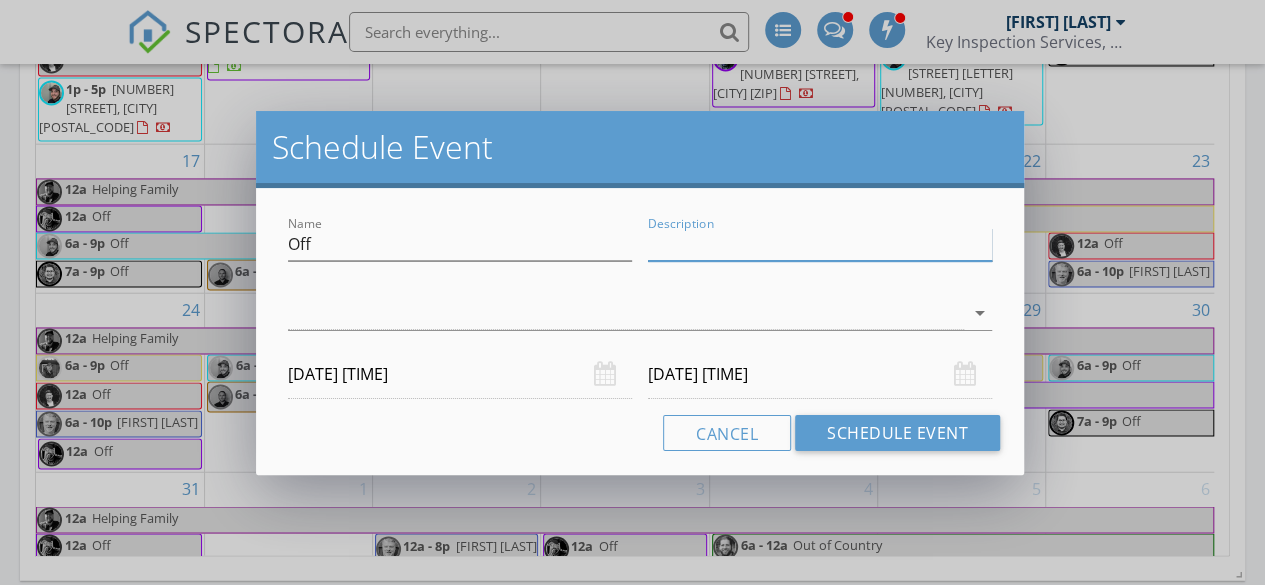 click on "Description" at bounding box center (820, 244) 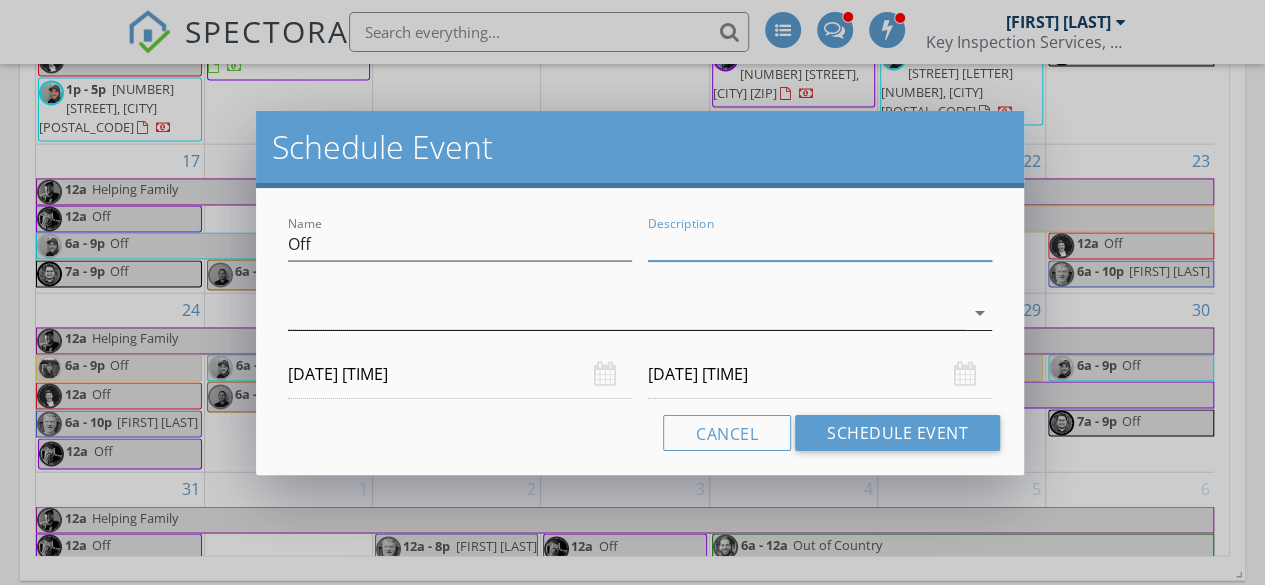 click at bounding box center [626, 313] 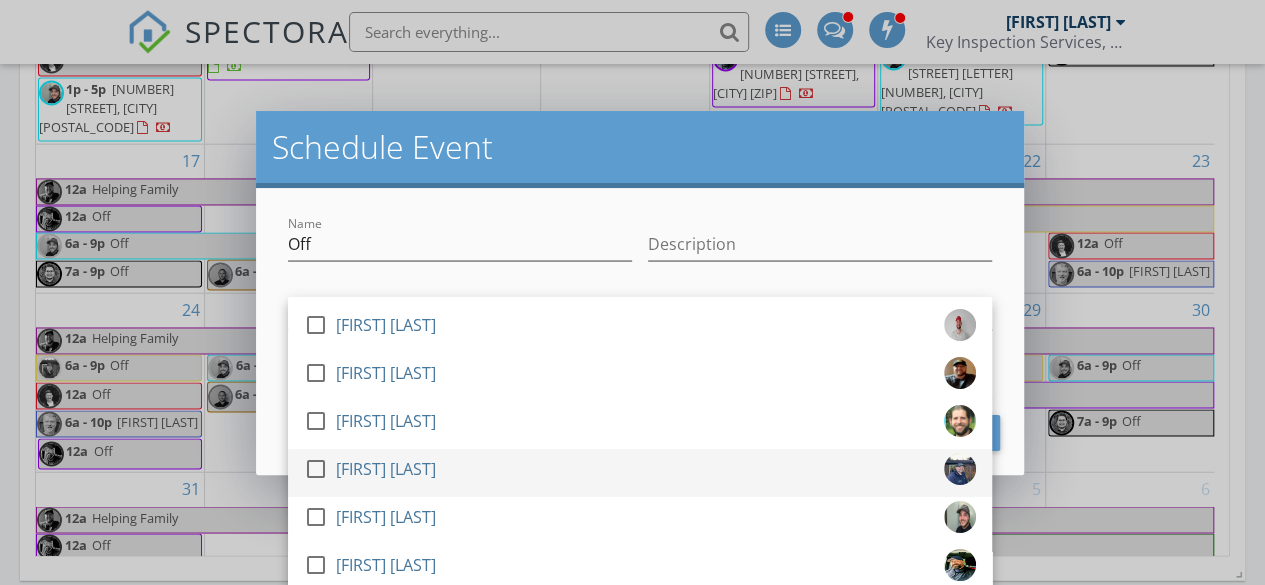 scroll, scrollTop: 96, scrollLeft: 0, axis: vertical 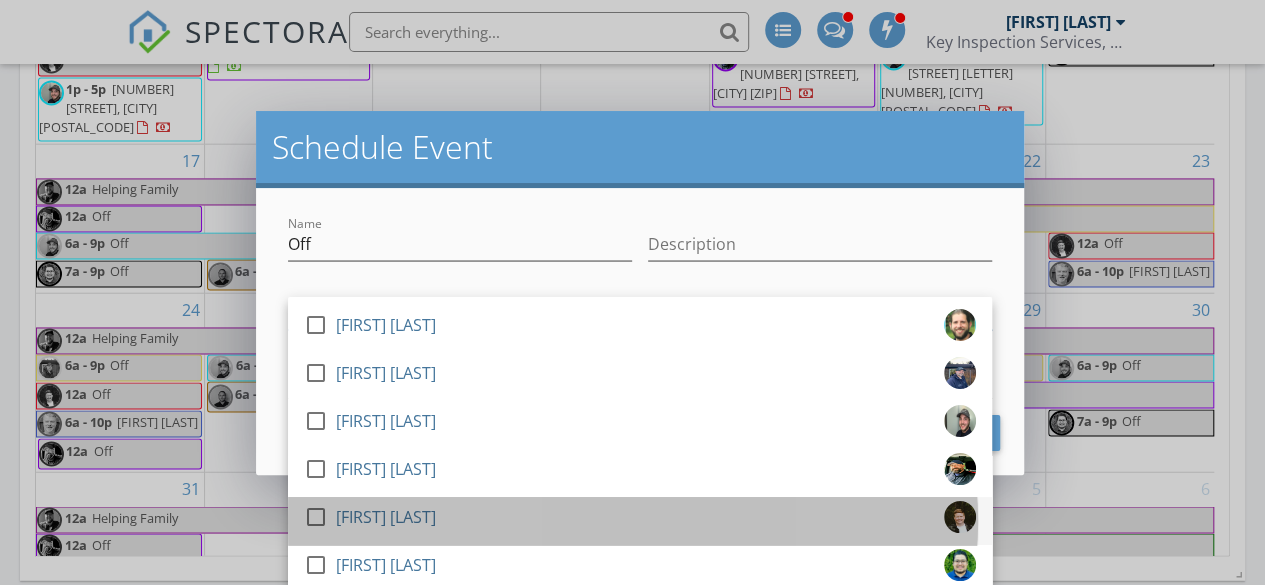 click on "check_box_outline_blank   Maribeth Hardwick" at bounding box center (640, 521) 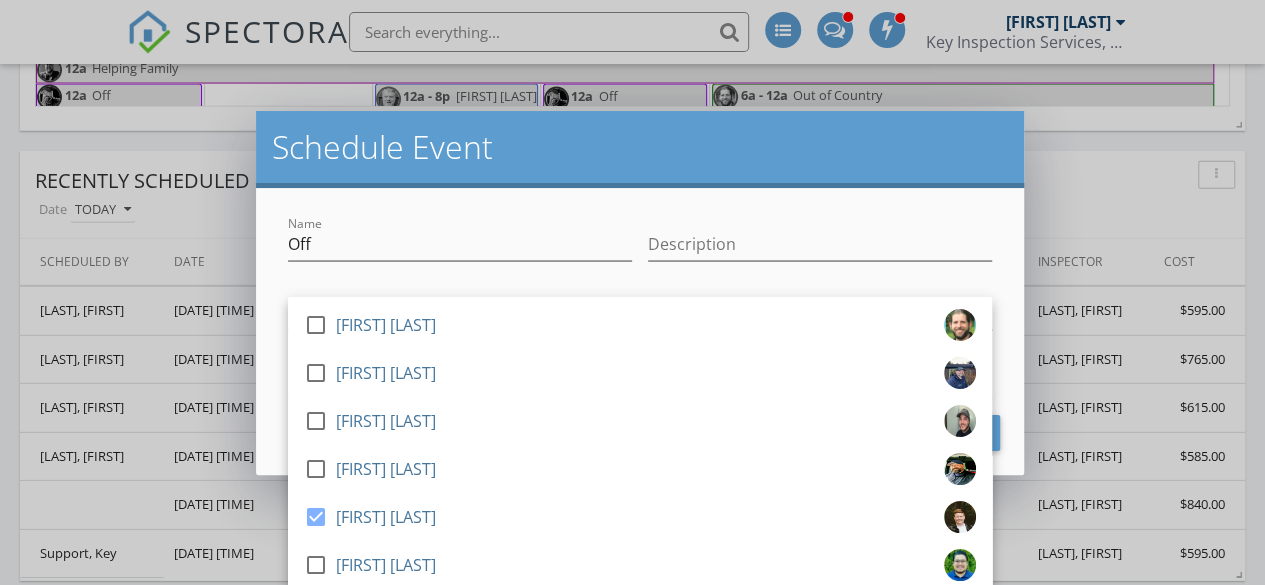 scroll, scrollTop: 2854, scrollLeft: 0, axis: vertical 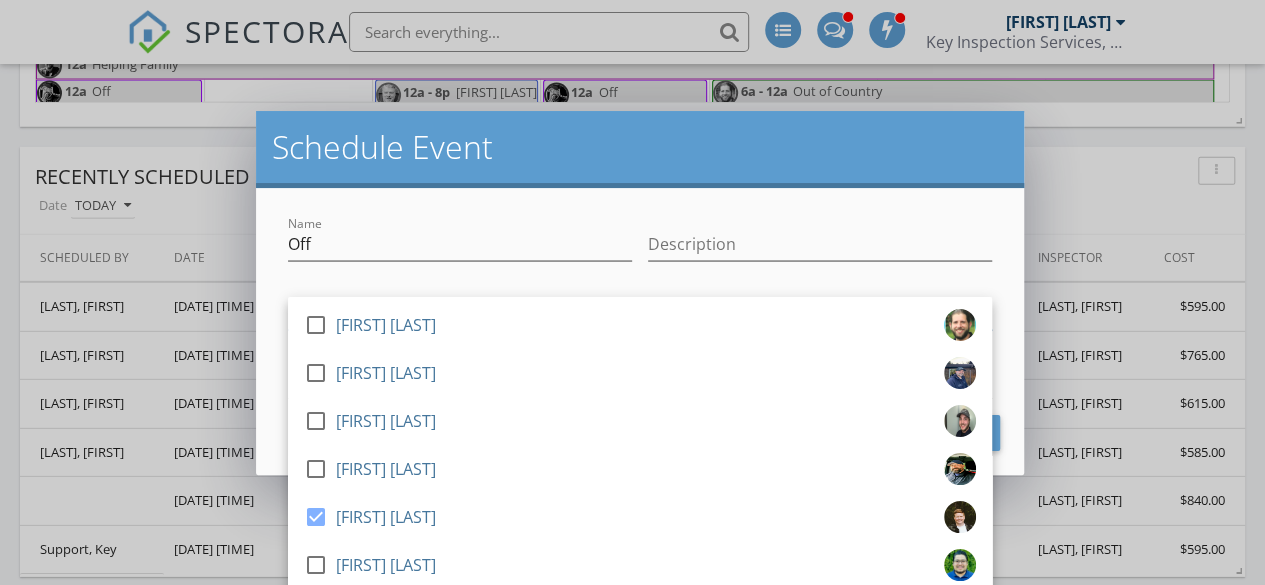 click at bounding box center (820, 275) 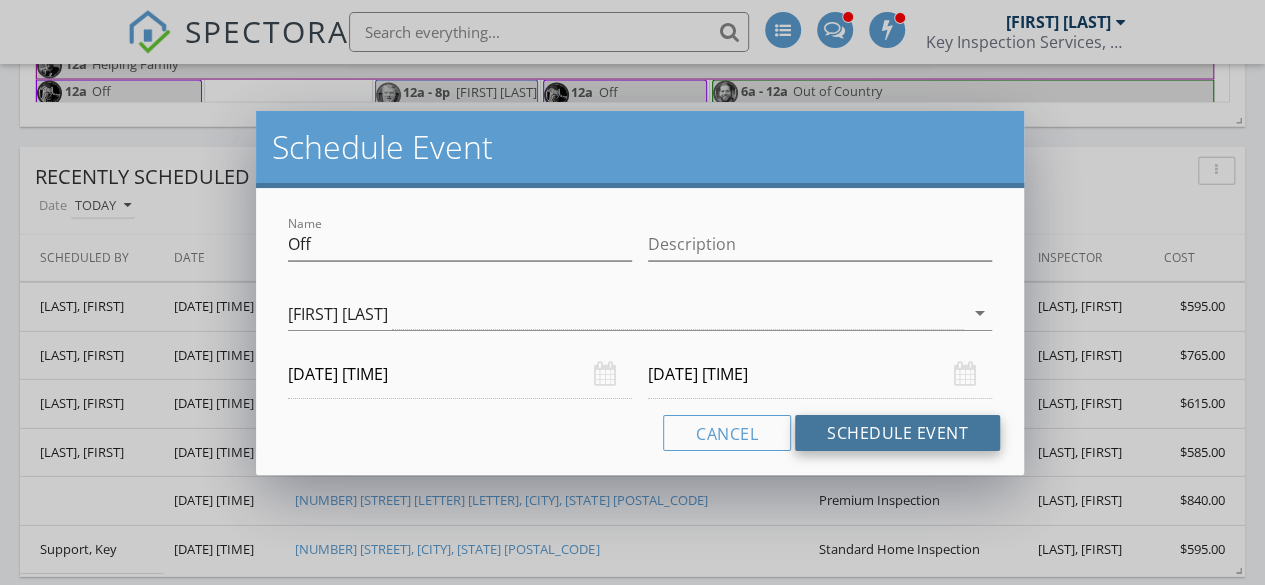 click on "Schedule Event" at bounding box center [897, 433] 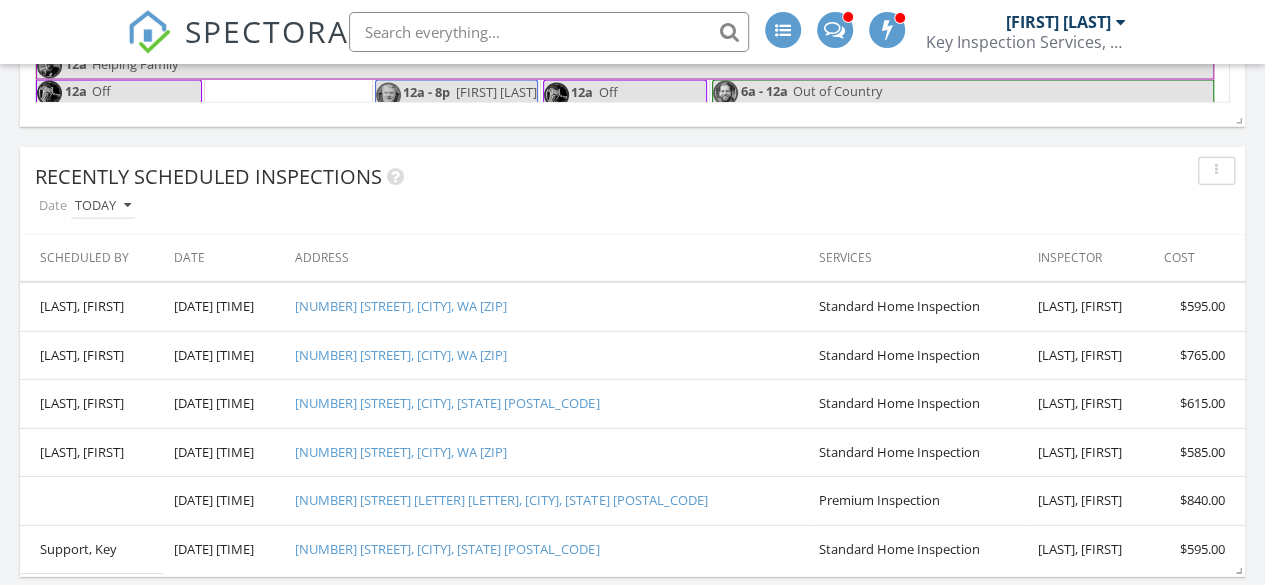 scroll, scrollTop: 3608, scrollLeft: 0, axis: vertical 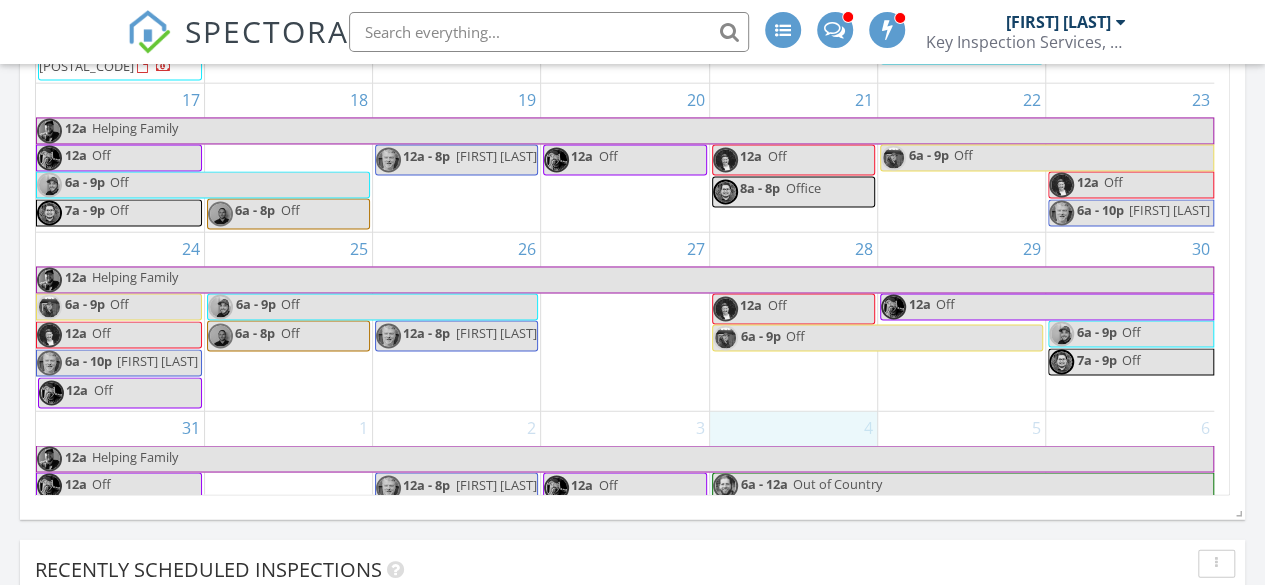click on "4
6a - 12a
Out of Country" at bounding box center [793, 486] 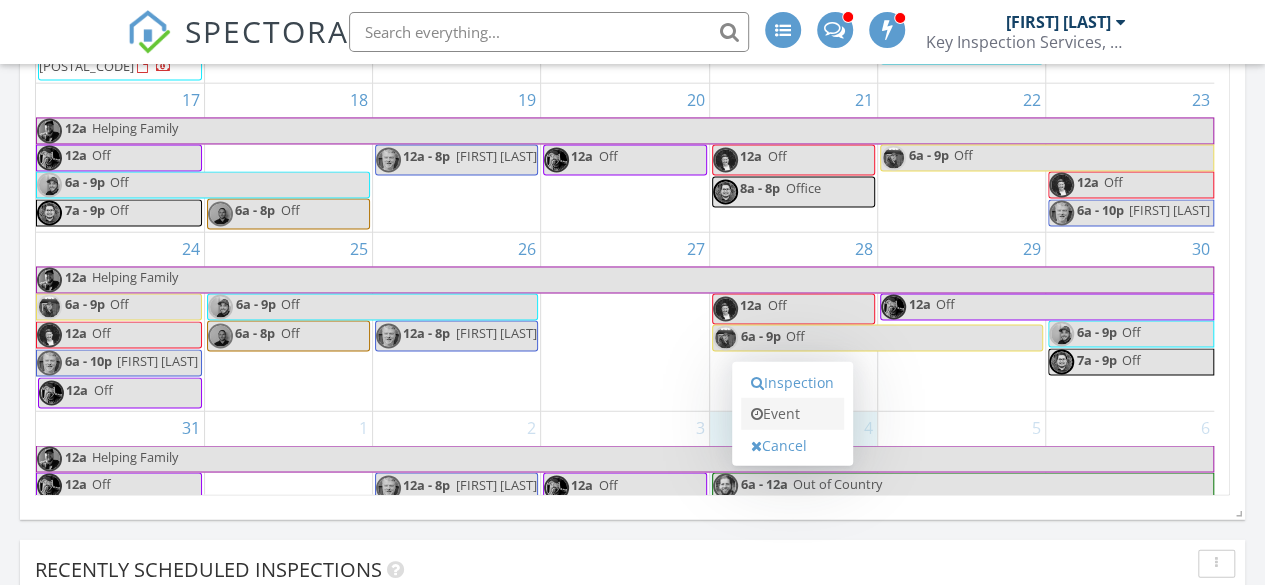click on "Event" at bounding box center [792, 414] 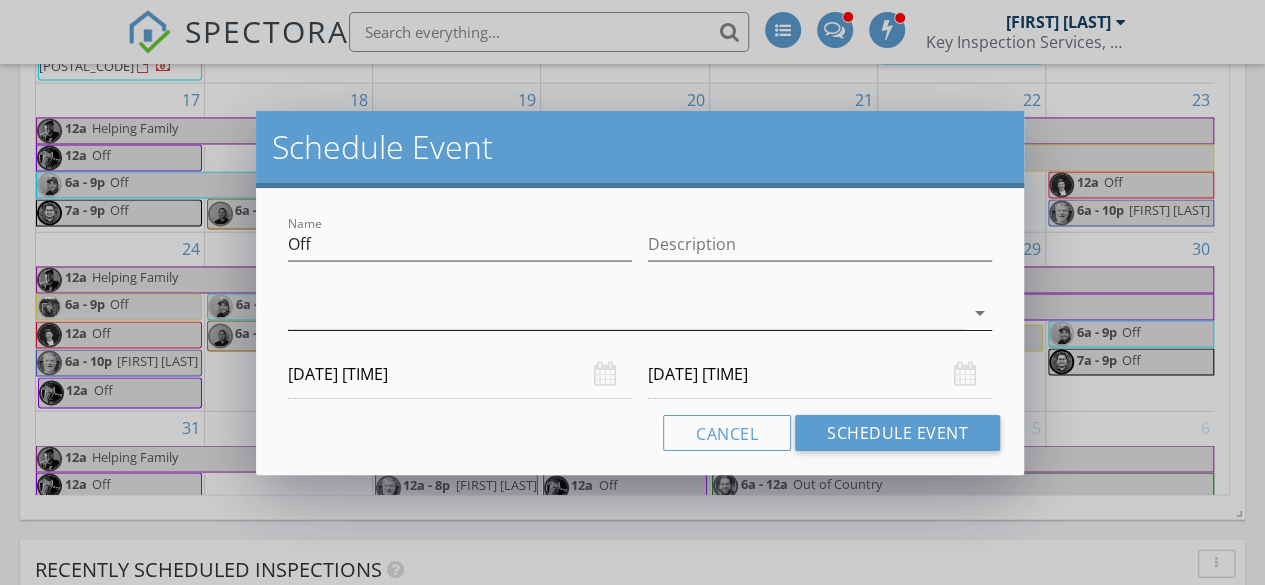 click at bounding box center [626, 313] 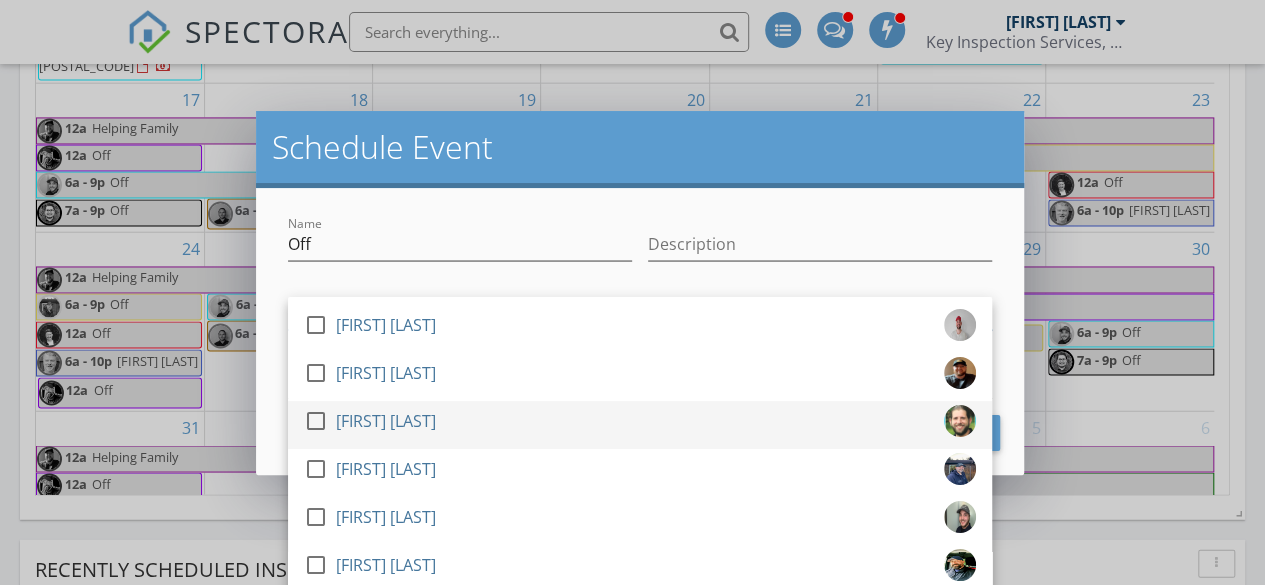 scroll, scrollTop: 96, scrollLeft: 0, axis: vertical 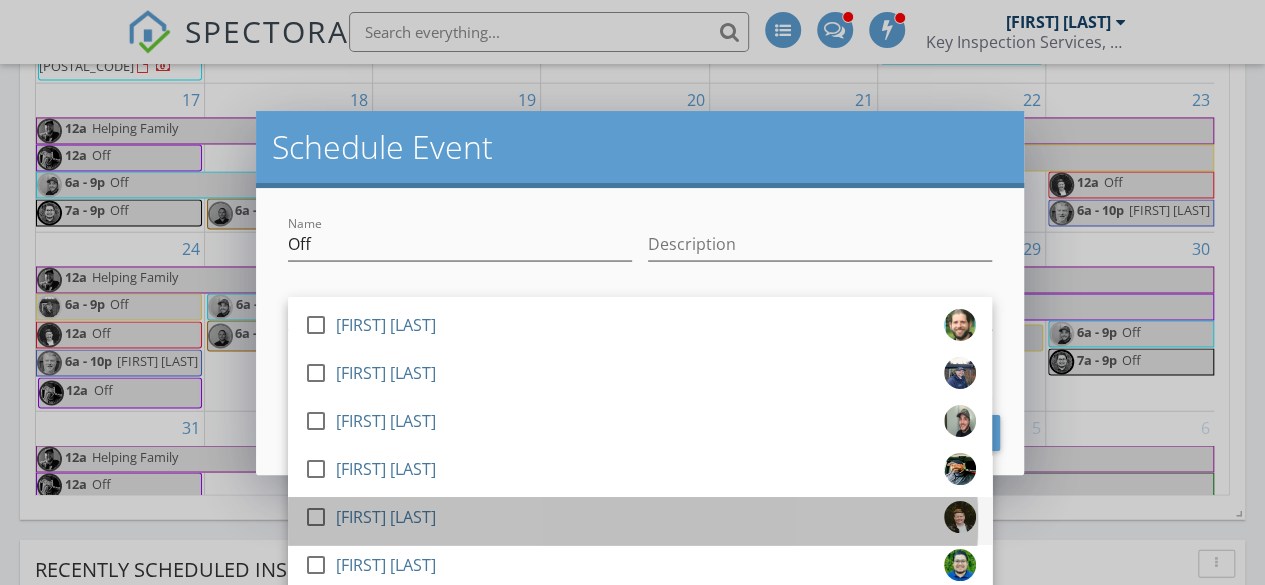 click on "check_box_outline_blank   Maribeth Hardwick" at bounding box center (640, 521) 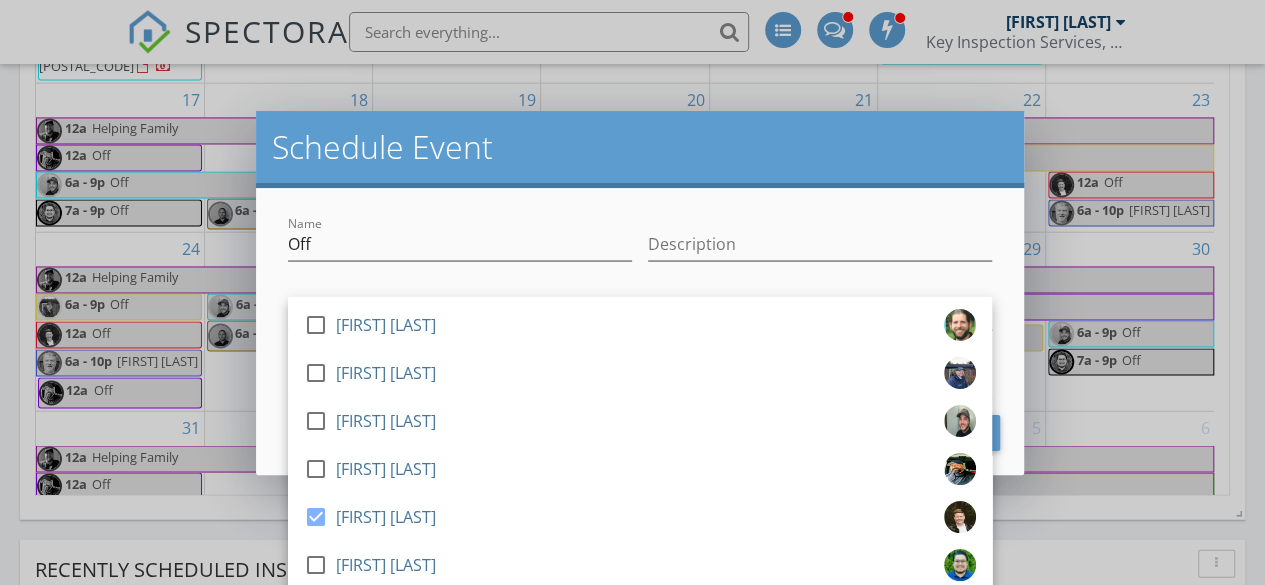 click at bounding box center [820, 275] 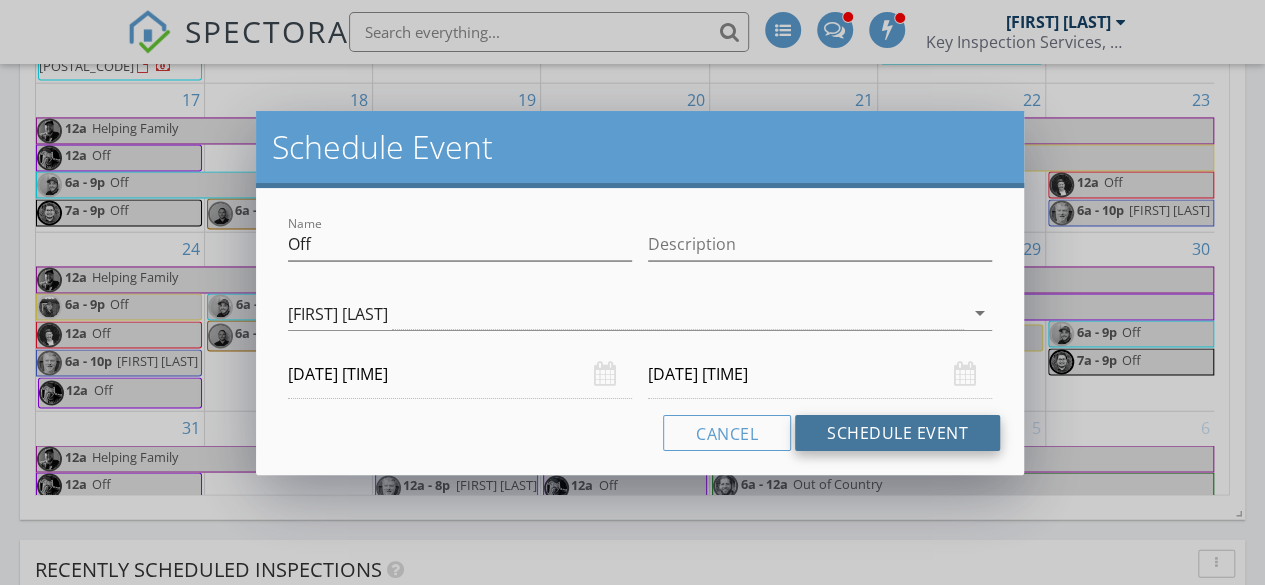 click on "Schedule Event" at bounding box center [897, 433] 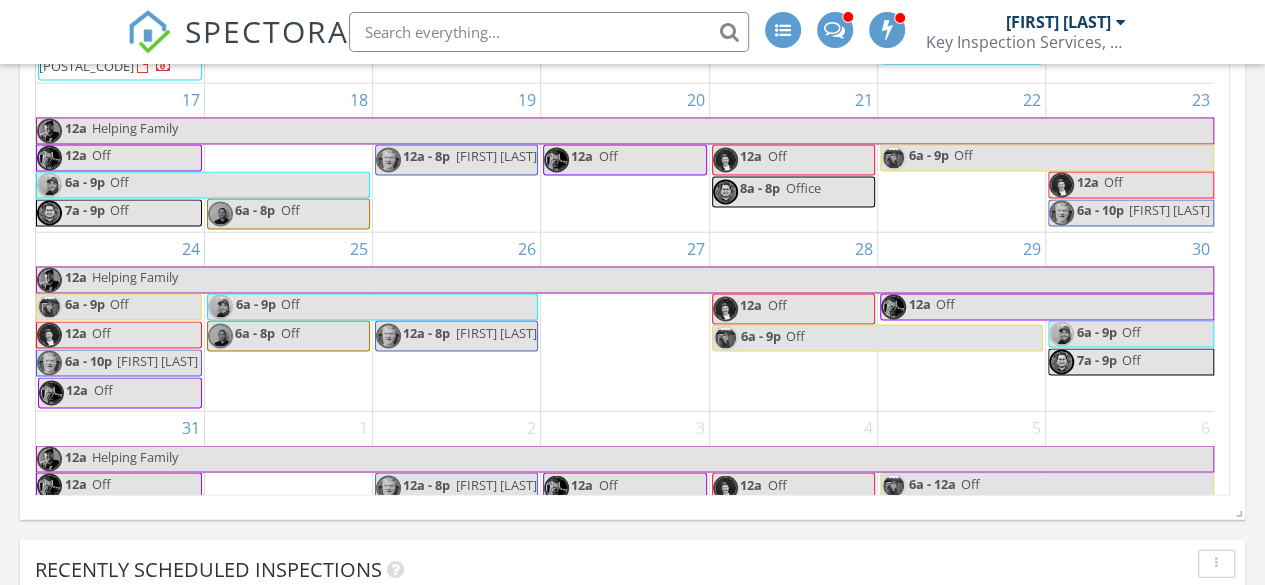 scroll, scrollTop: 3608, scrollLeft: 0, axis: vertical 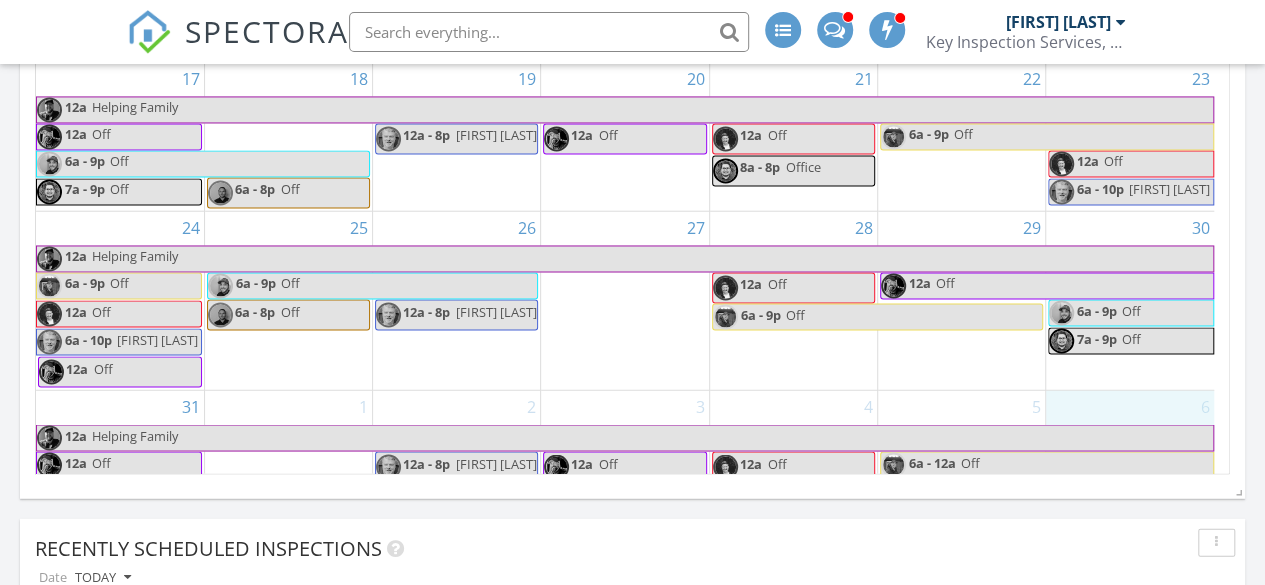 click on "6
6a - 12a
David Off" at bounding box center [1130, 465] 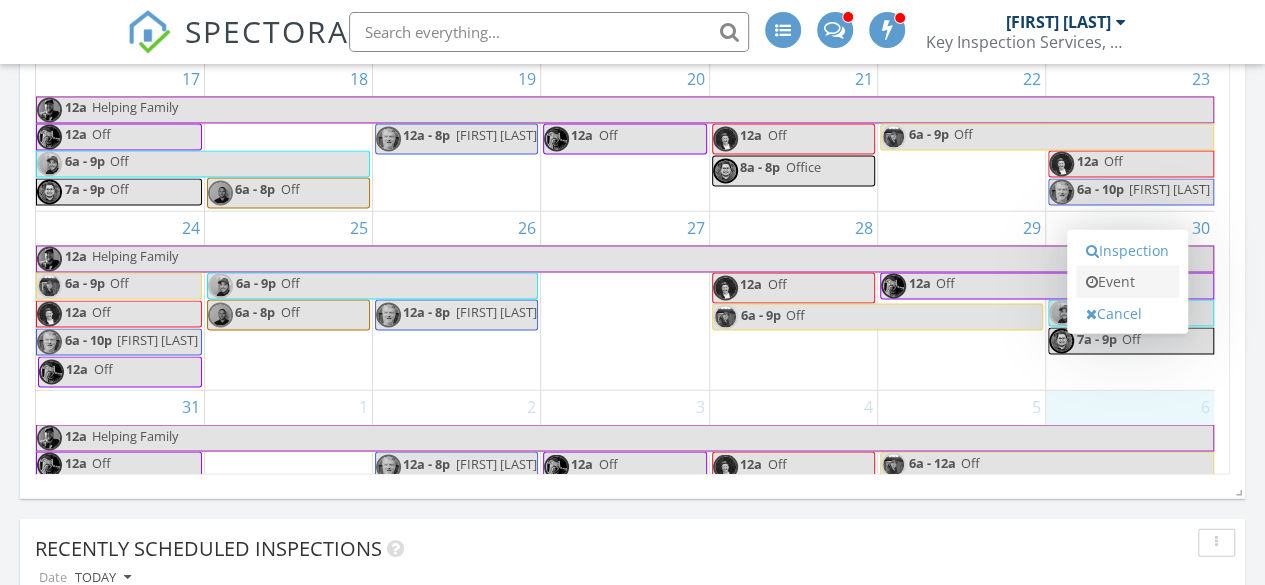 click on "Event" at bounding box center [1127, 282] 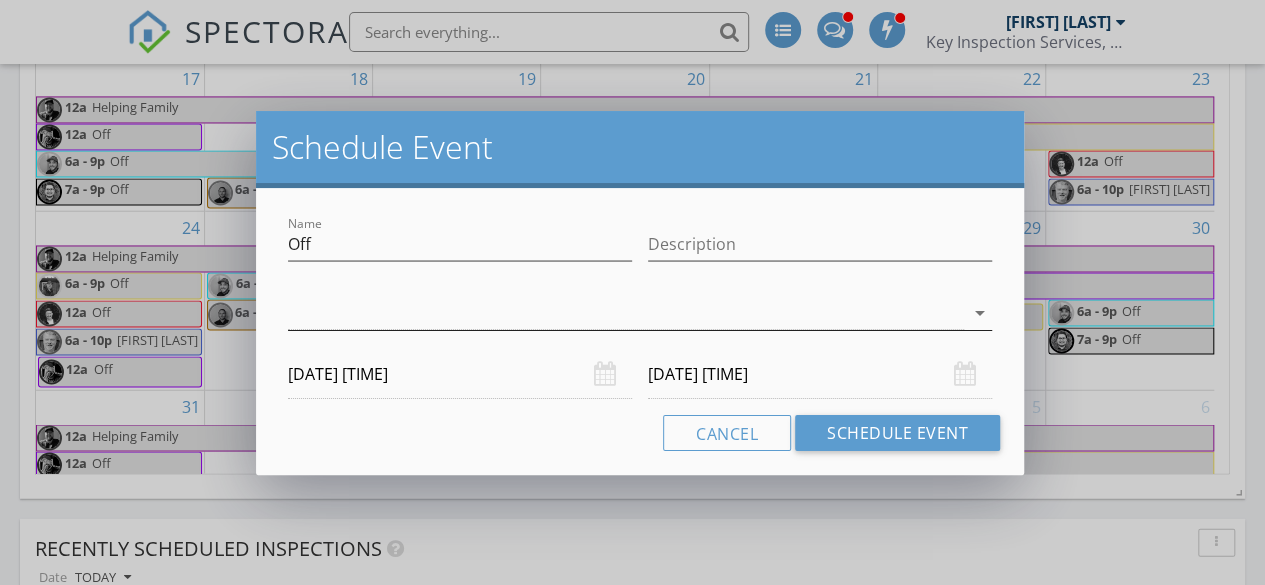 click at bounding box center [626, 313] 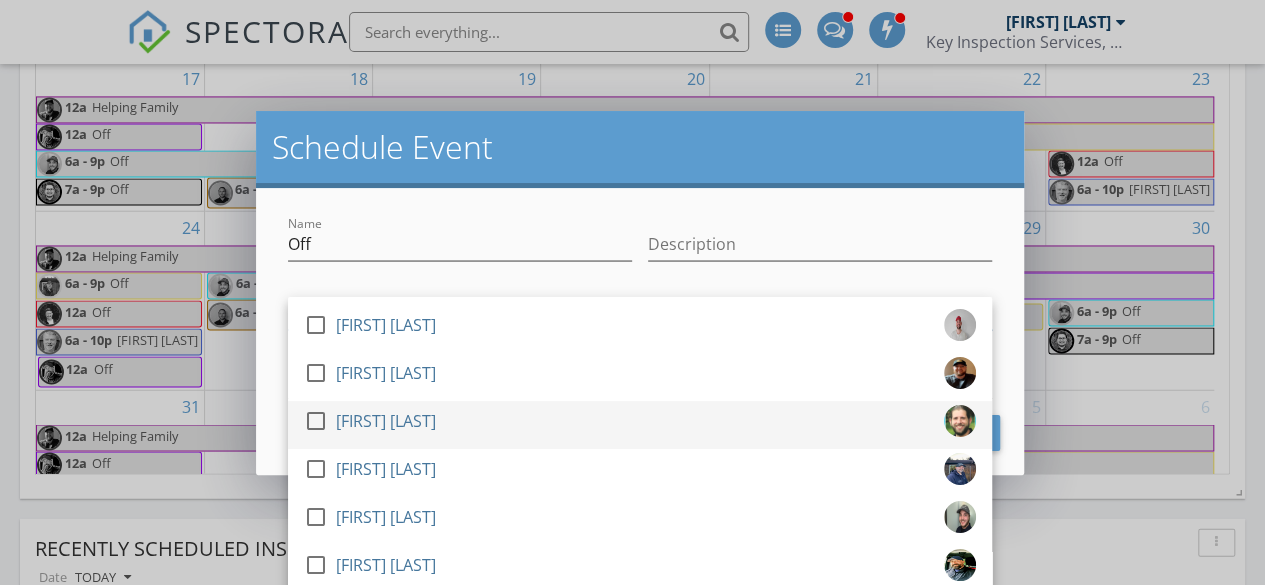 scroll, scrollTop: 96, scrollLeft: 0, axis: vertical 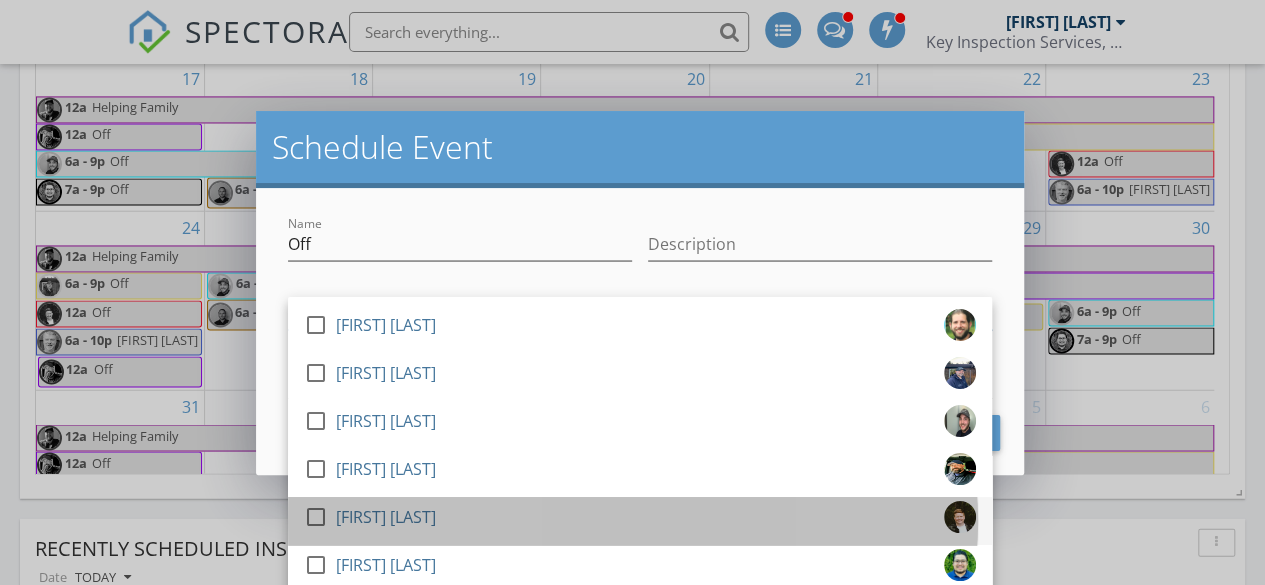 click on "check_box_outline_blank   Maribeth Hardwick" at bounding box center (640, 521) 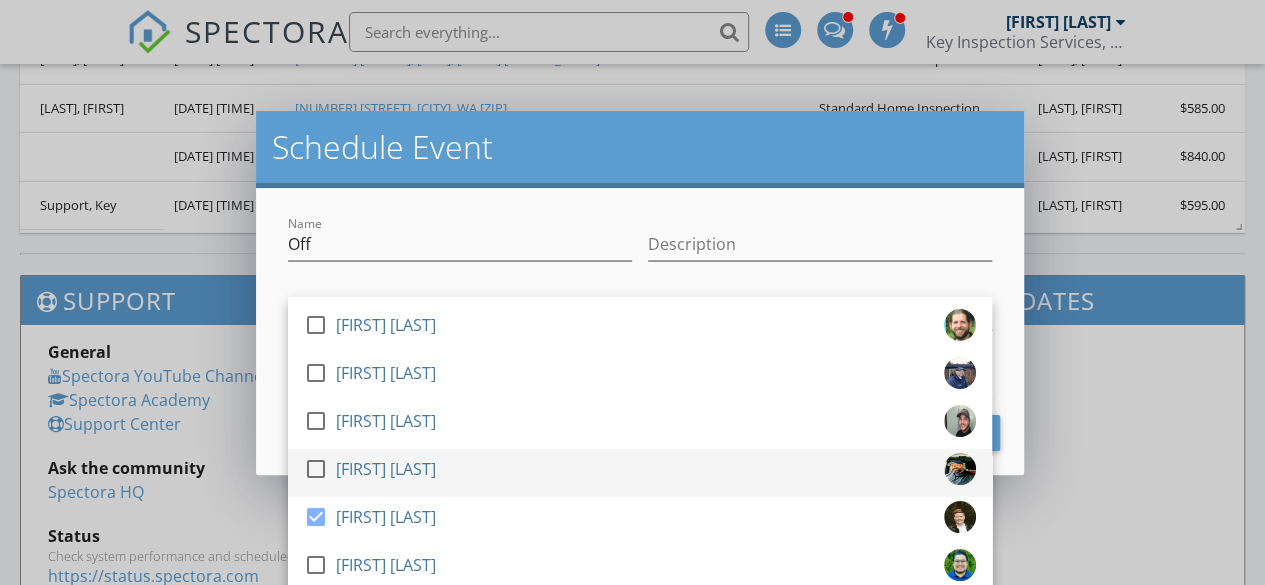 scroll, scrollTop: 3222, scrollLeft: 0, axis: vertical 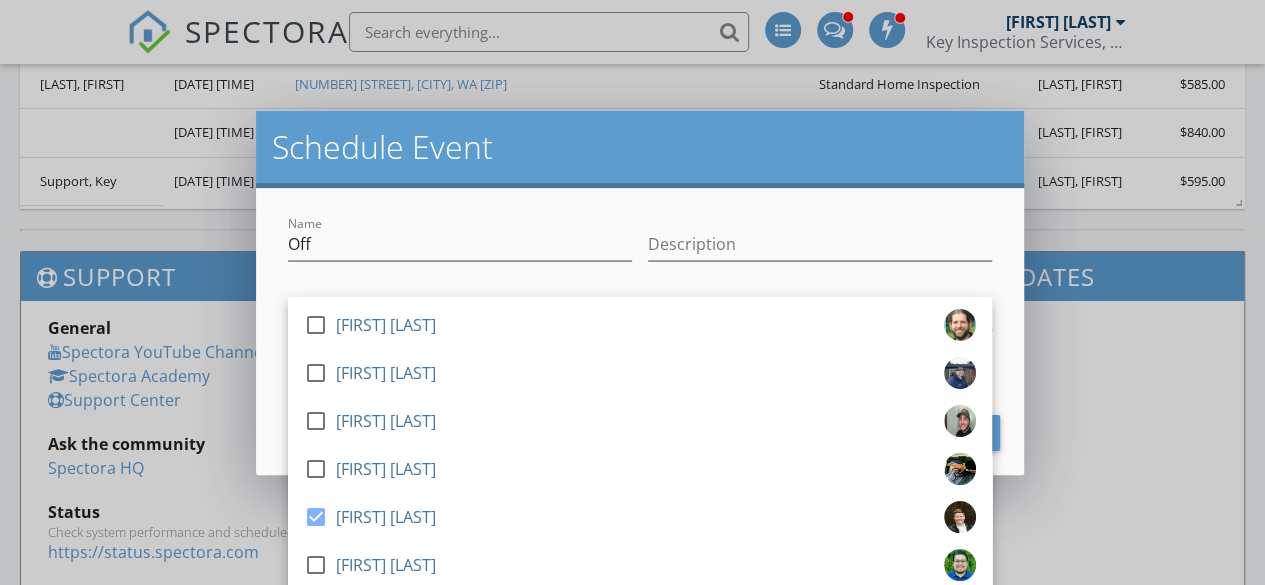 click on "check_box_outline_blank   Deven Neff   check_box_outline_blank   Shawn Cushman   check_box_outline_blank   Brandon Brockway-Ring   check_box_outline_blank   Justin Atchley   check_box_outline_blank   Gordon Papik   check_box_outline_blank   Alex Urrutia   check_box   Maribeth Hardwick   check_box_outline_blank   Jose Rendon   check_box_outline_blank   David McPhee   check_box_outline_blank   Roberto Mendoza-Guzman   Maribeth Hardwick arrow_drop_down" at bounding box center [640, 315] 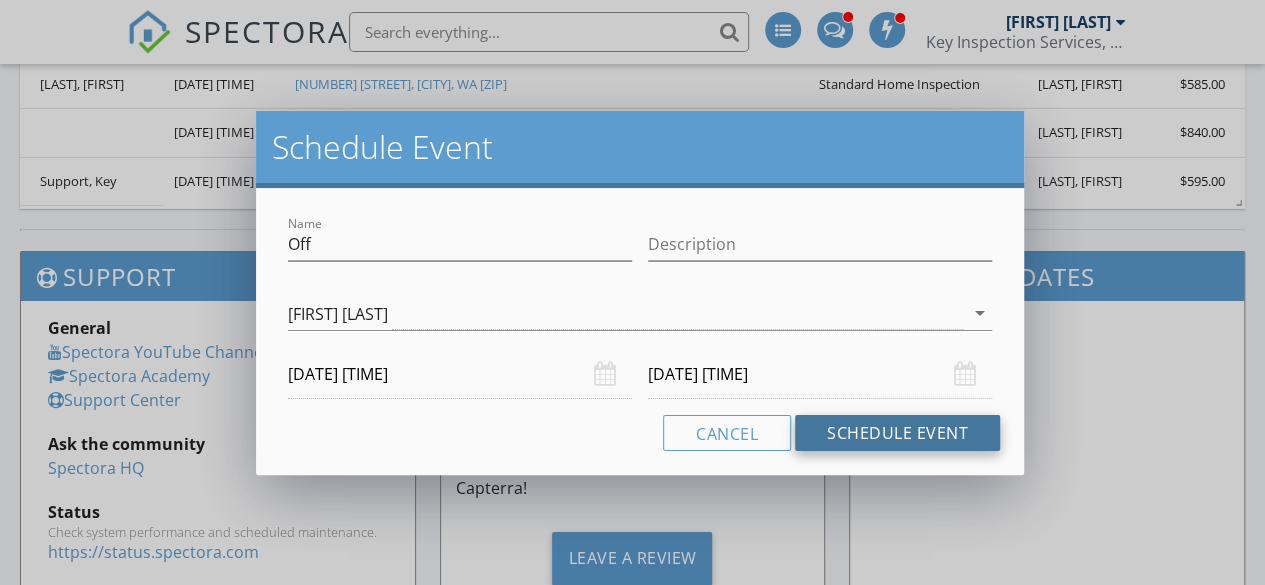 click on "Schedule Event" at bounding box center [897, 433] 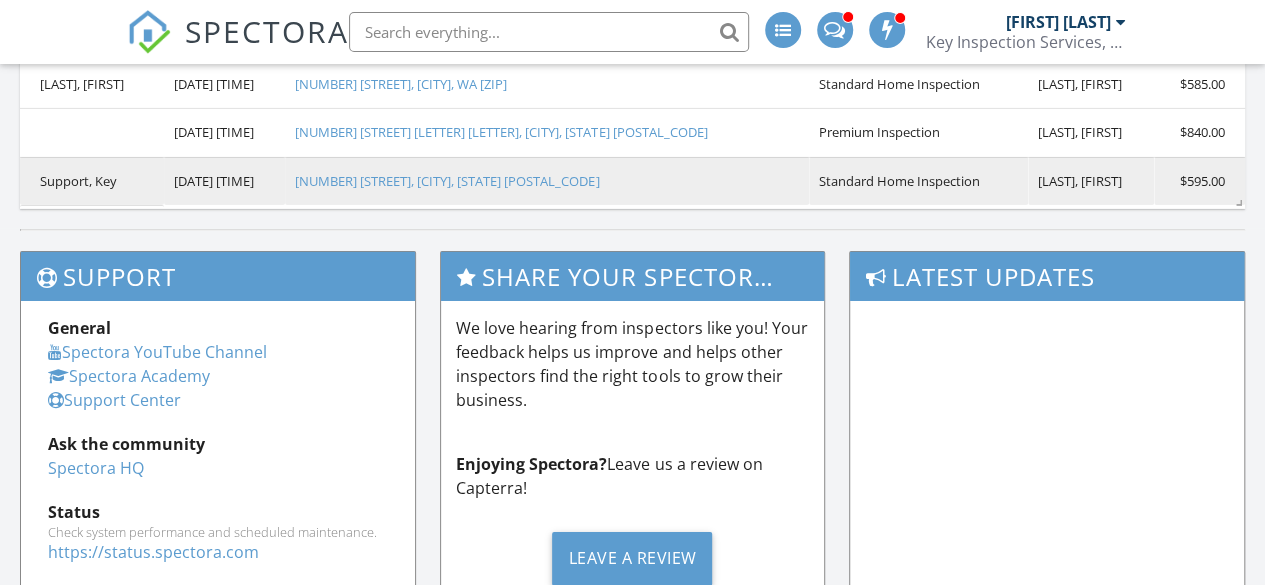 scroll, scrollTop: 0, scrollLeft: 0, axis: both 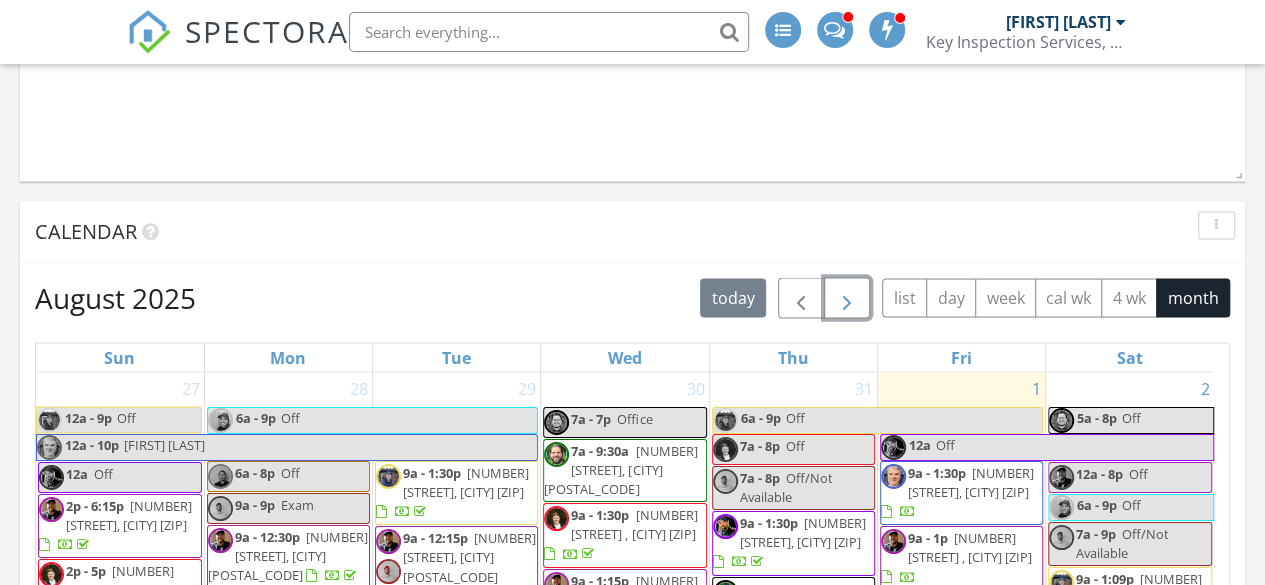 click at bounding box center [847, 298] 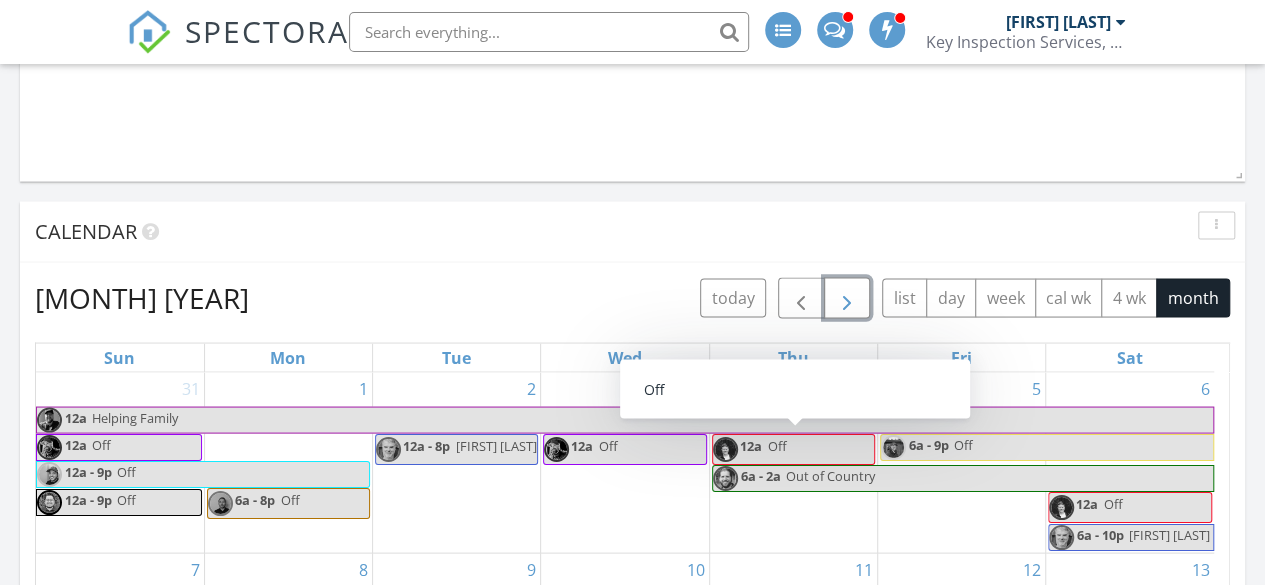 scroll, scrollTop: 6, scrollLeft: 0, axis: vertical 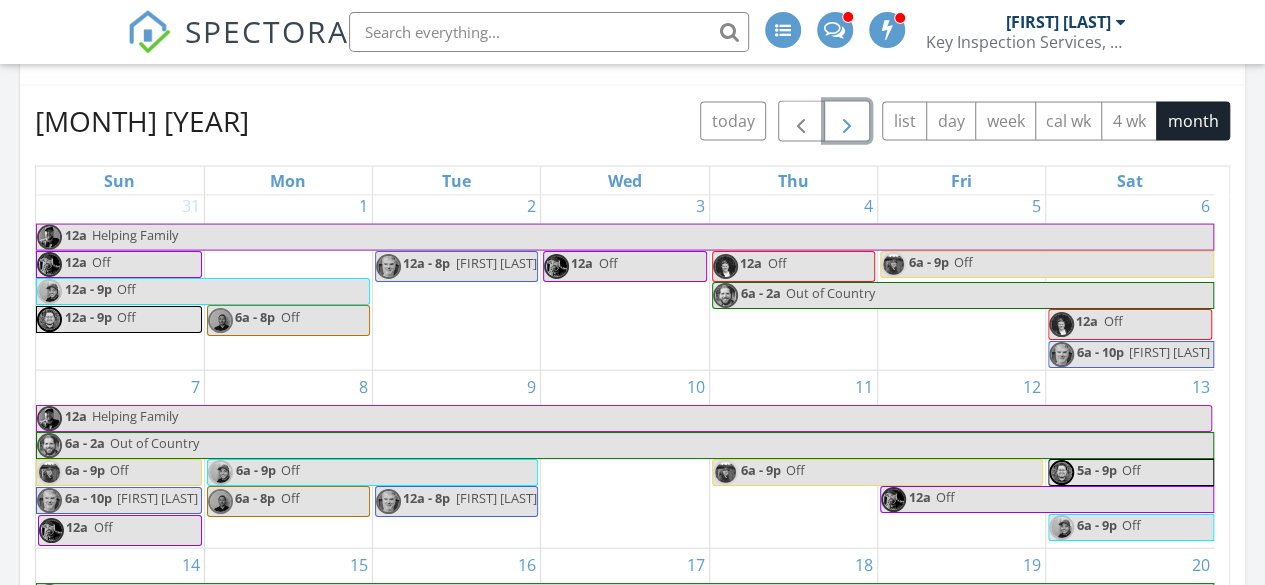 click at bounding box center (1061, 324) 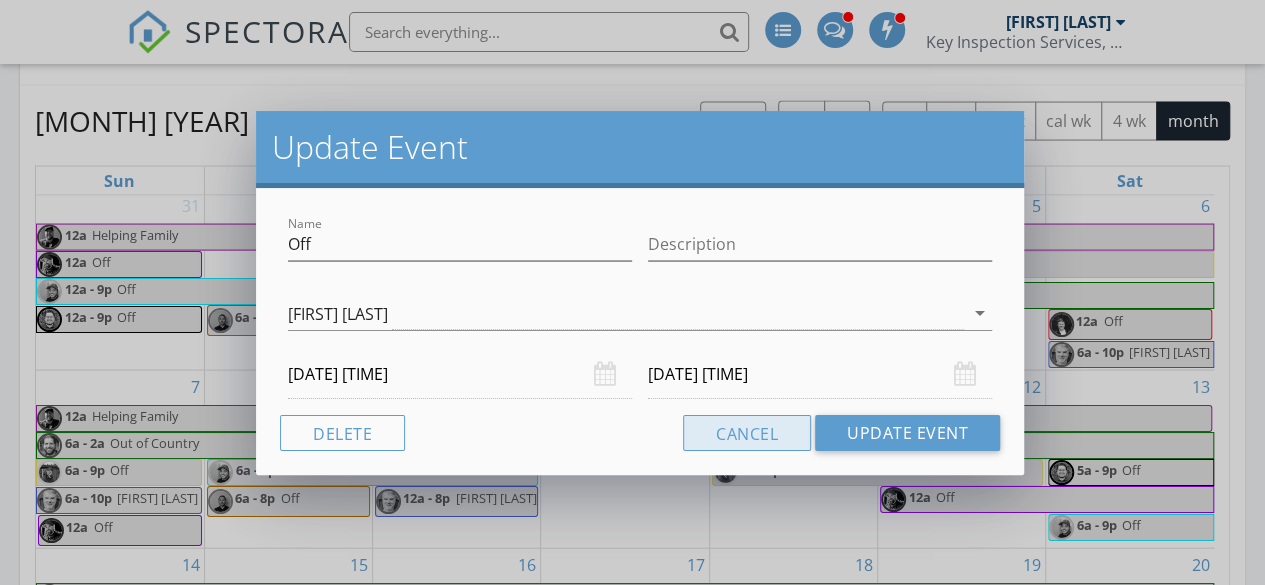 click on "Cancel" at bounding box center (747, 433) 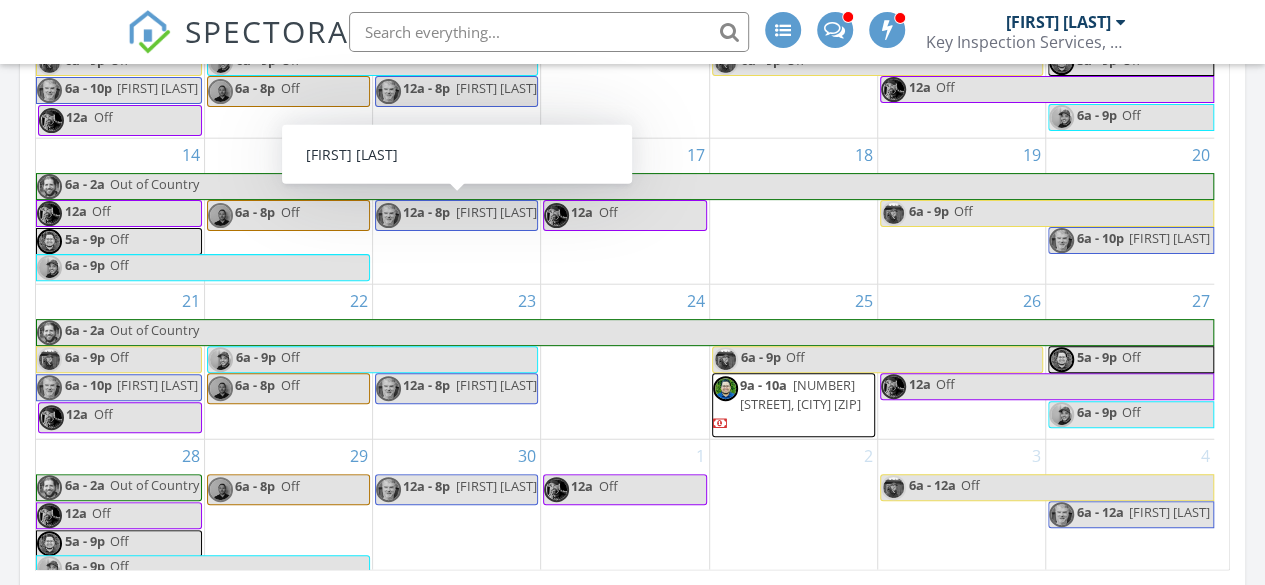 scroll, scrollTop: 2380, scrollLeft: 0, axis: vertical 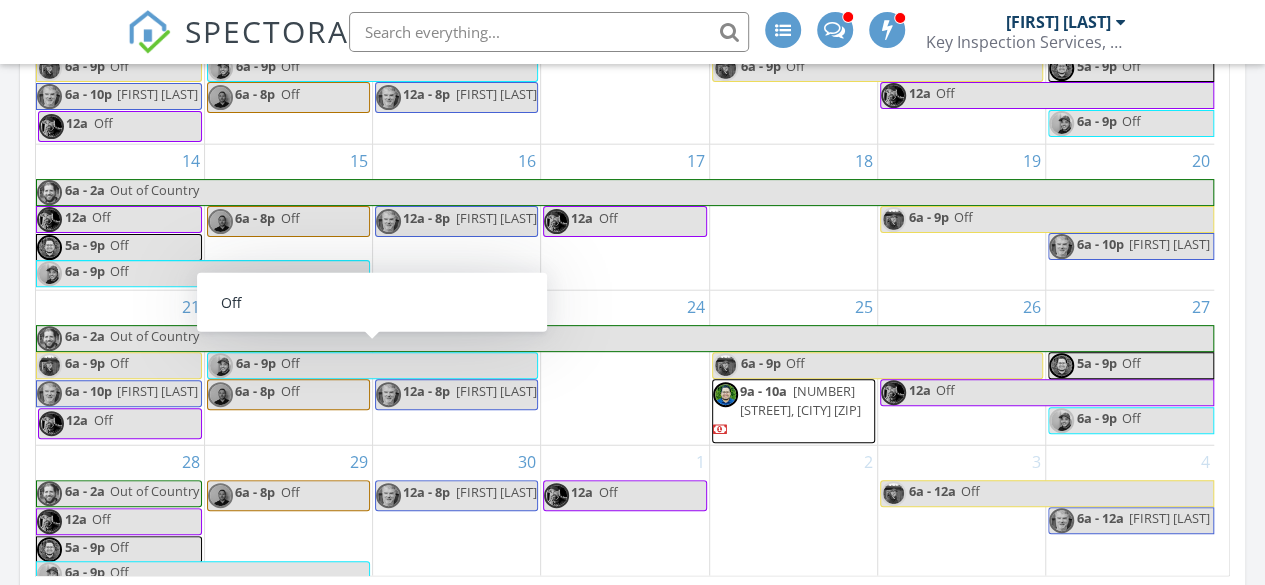 click on "18" at bounding box center (793, 217) 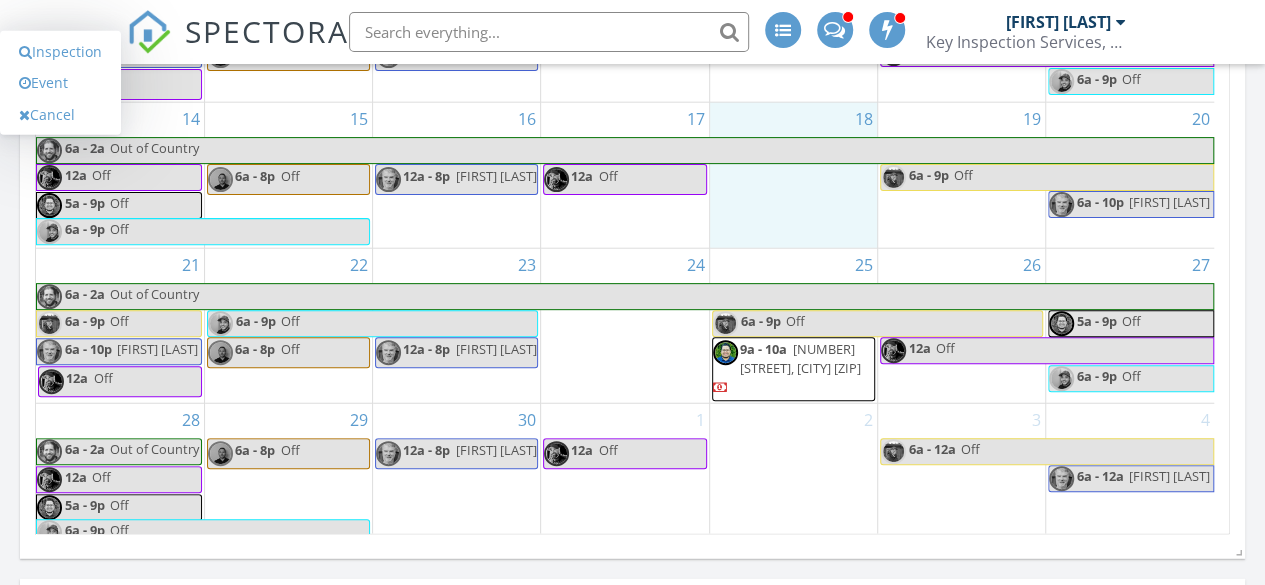 scroll, scrollTop: 2424, scrollLeft: 0, axis: vertical 